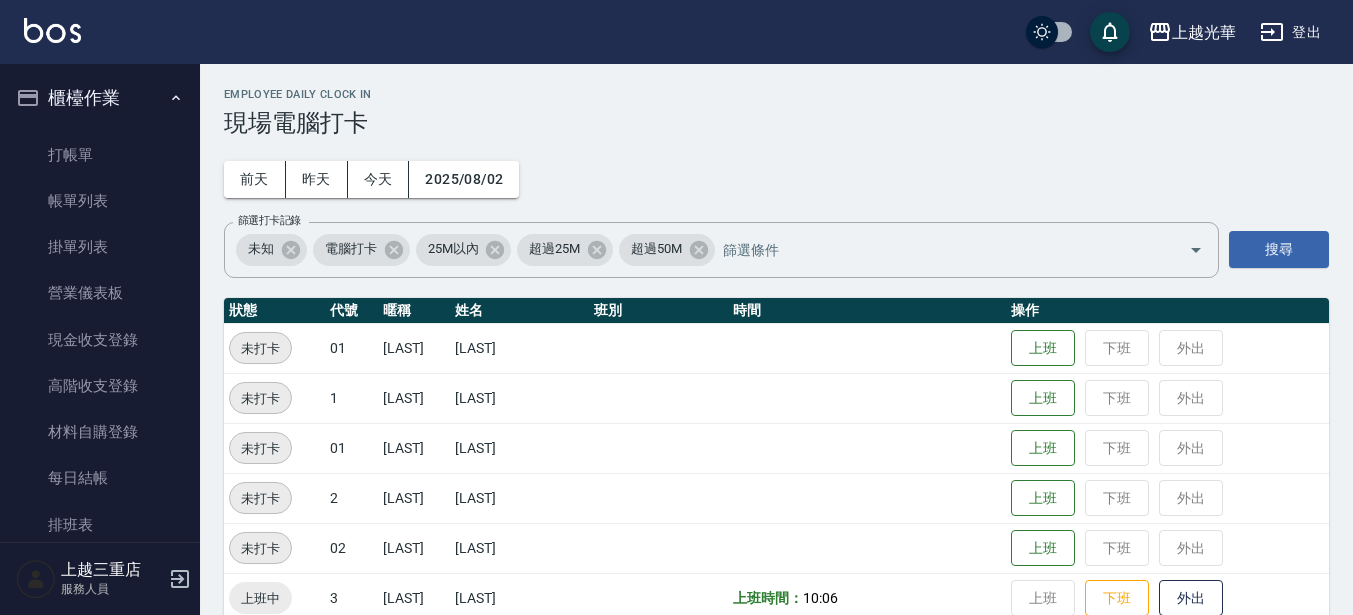 scroll, scrollTop: 0, scrollLeft: 0, axis: both 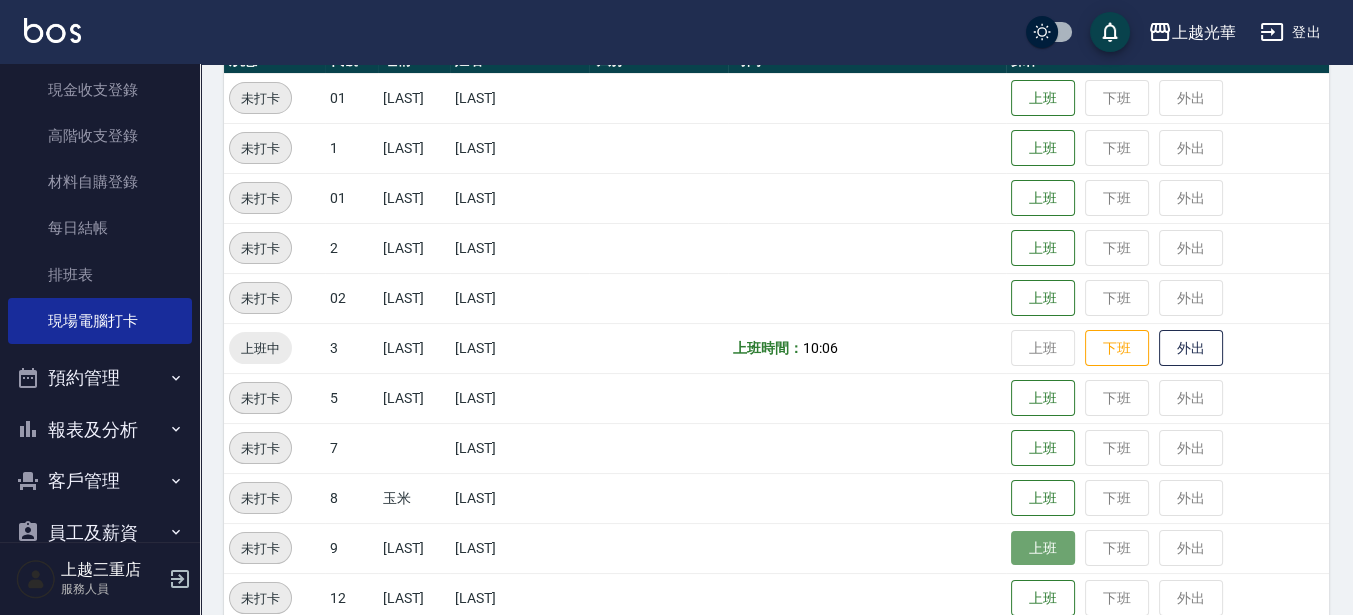 click on "上班" at bounding box center [1043, 548] 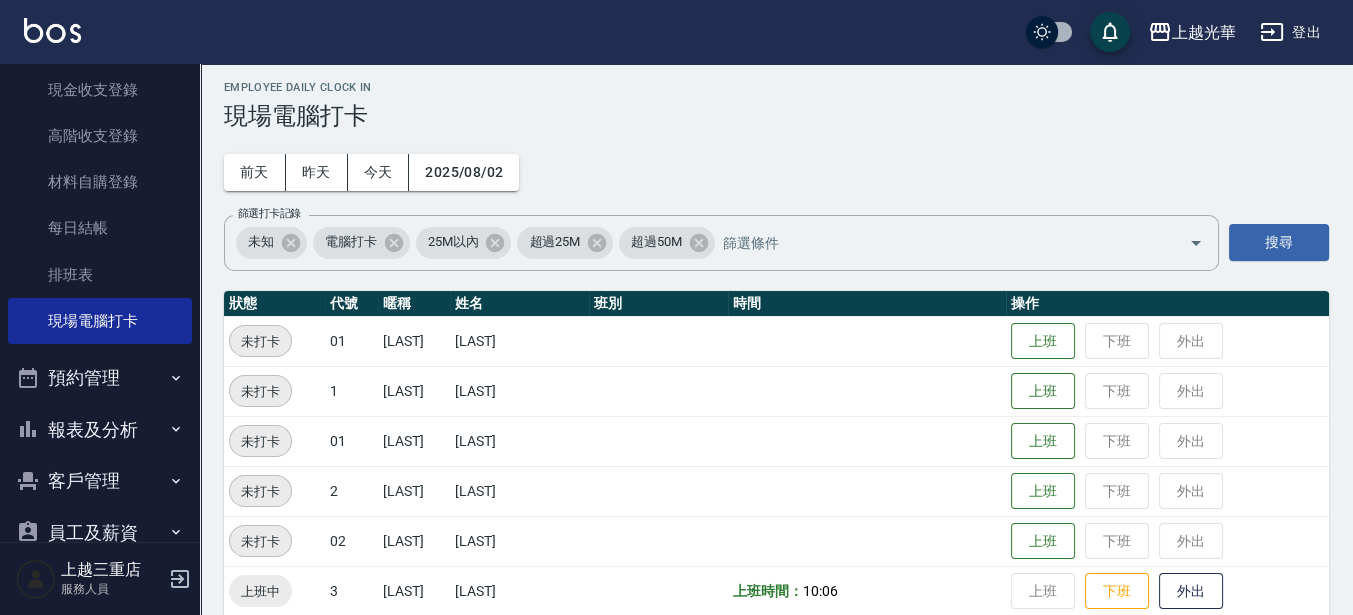 scroll, scrollTop: 0, scrollLeft: 0, axis: both 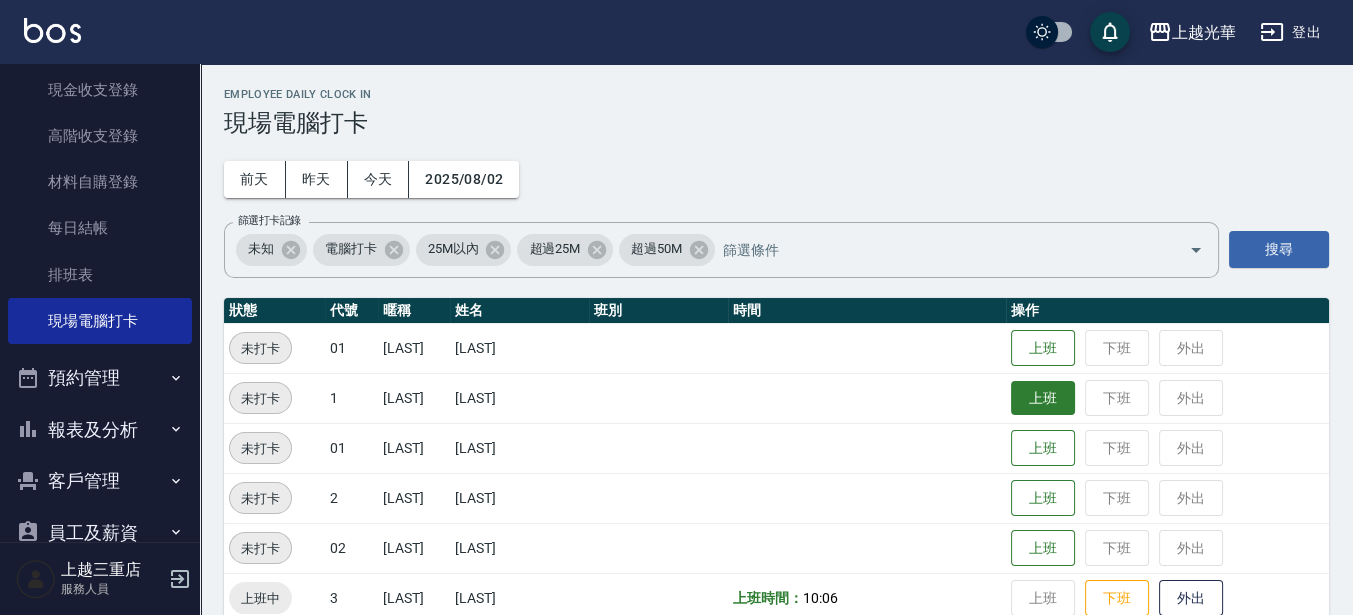 click on "上班" at bounding box center [1043, 398] 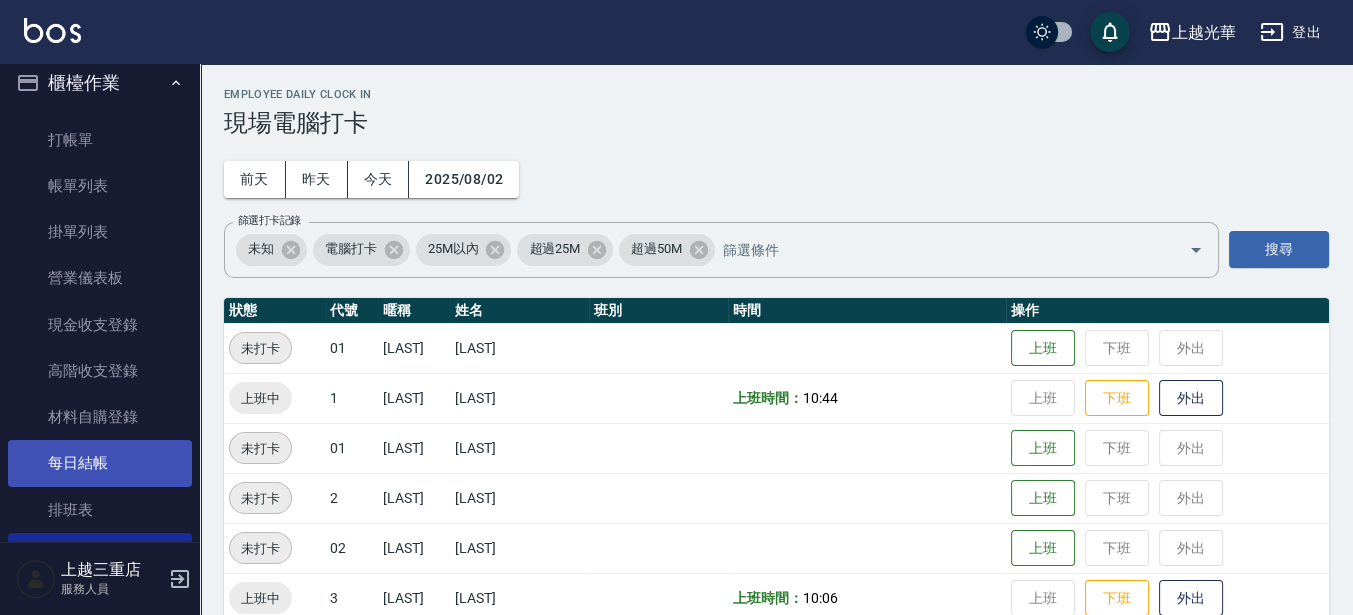 scroll, scrollTop: 0, scrollLeft: 0, axis: both 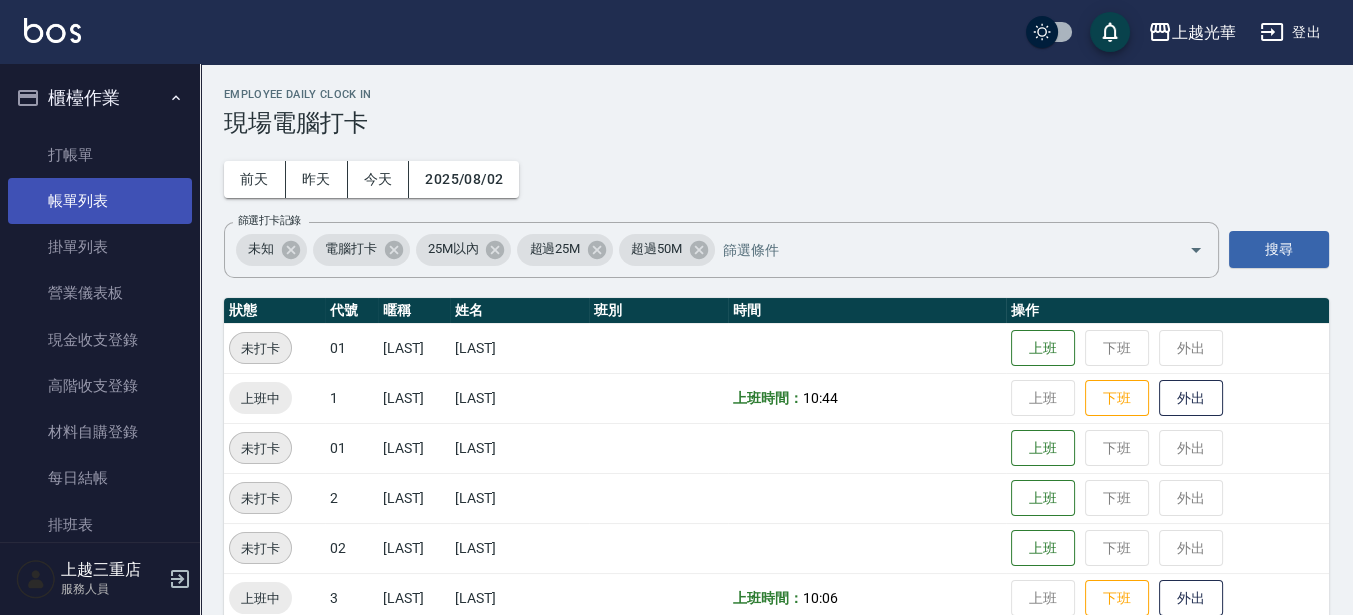 click on "帳單列表" at bounding box center [100, 201] 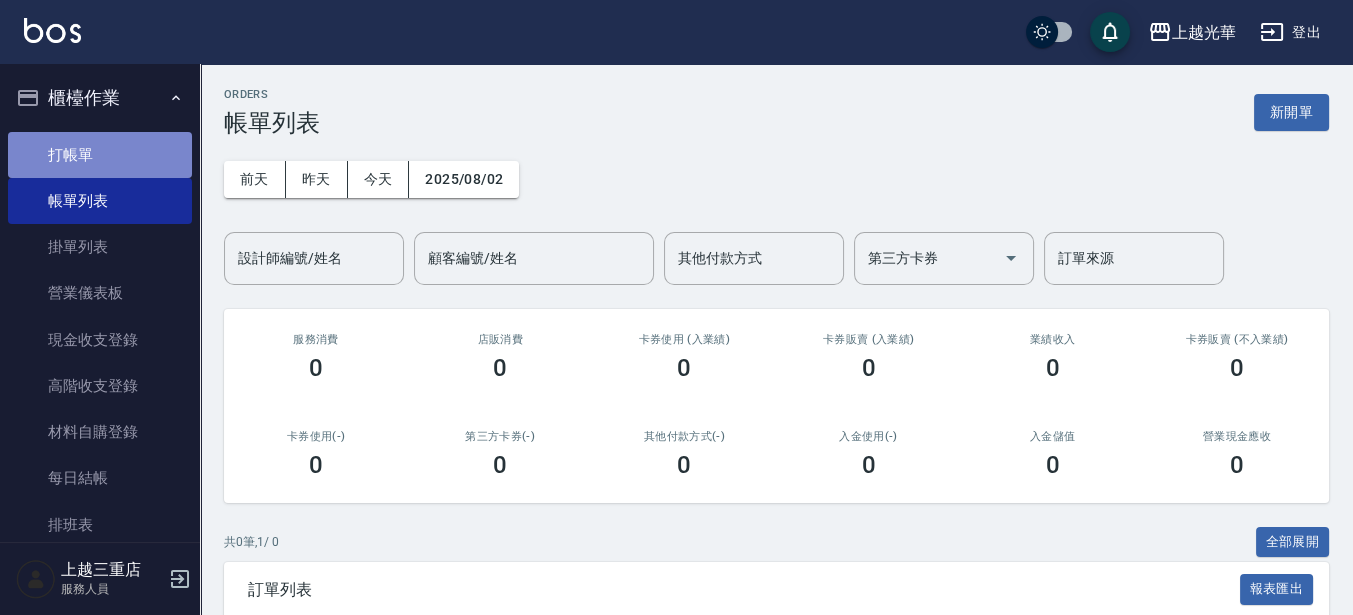 click on "打帳單" at bounding box center (100, 155) 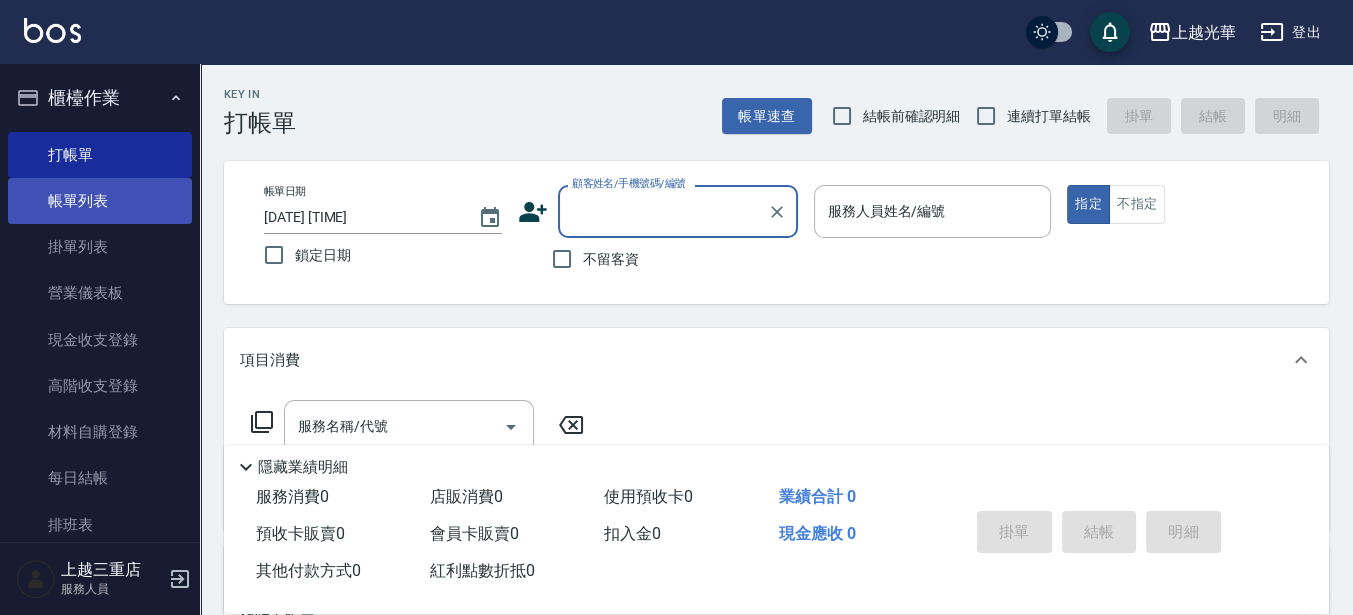 click on "帳單列表" at bounding box center (100, 201) 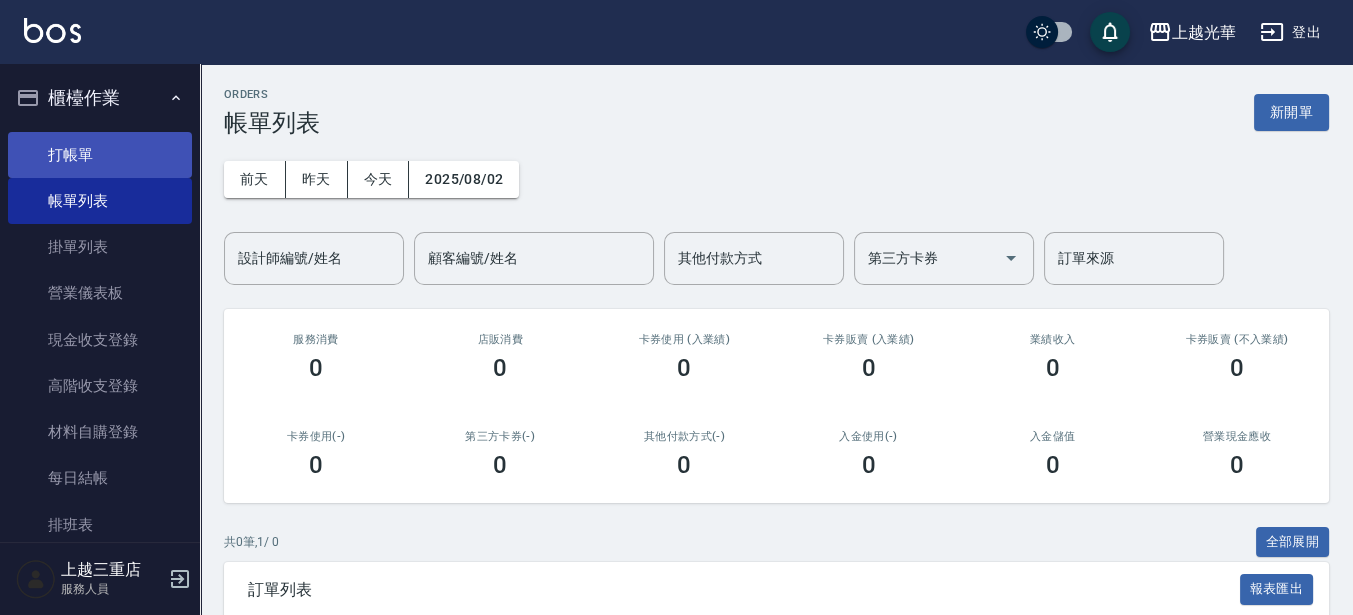 click on "打帳單" at bounding box center (100, 155) 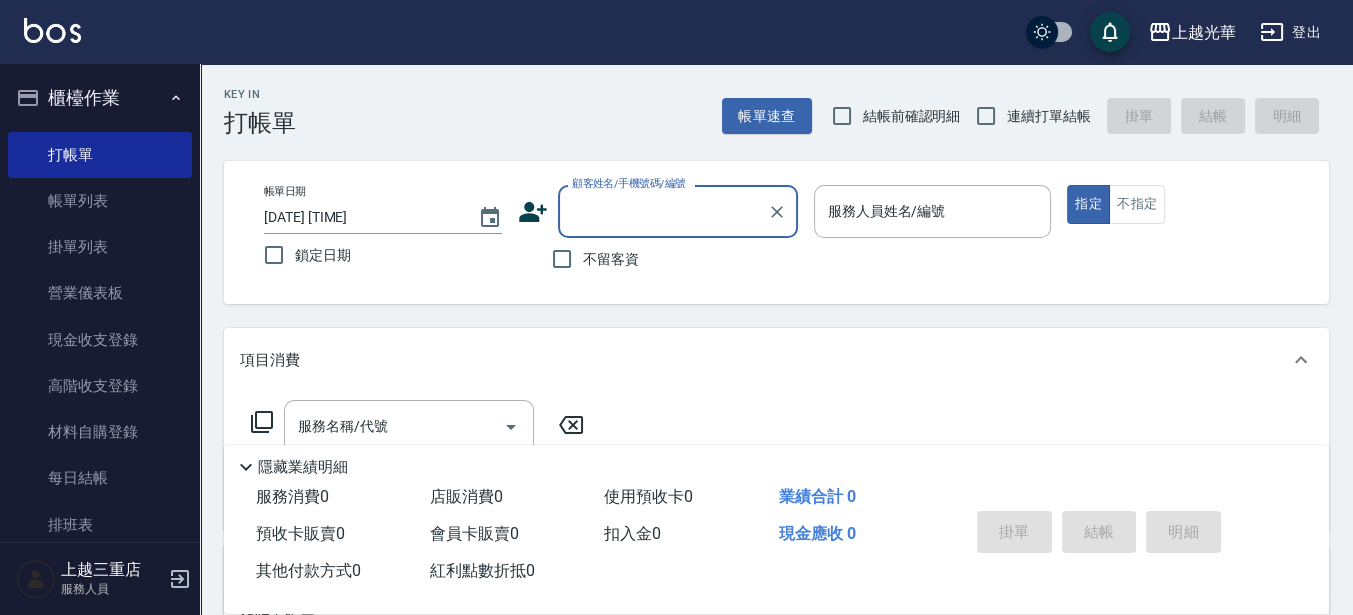 click on "不留客資" at bounding box center (658, 259) 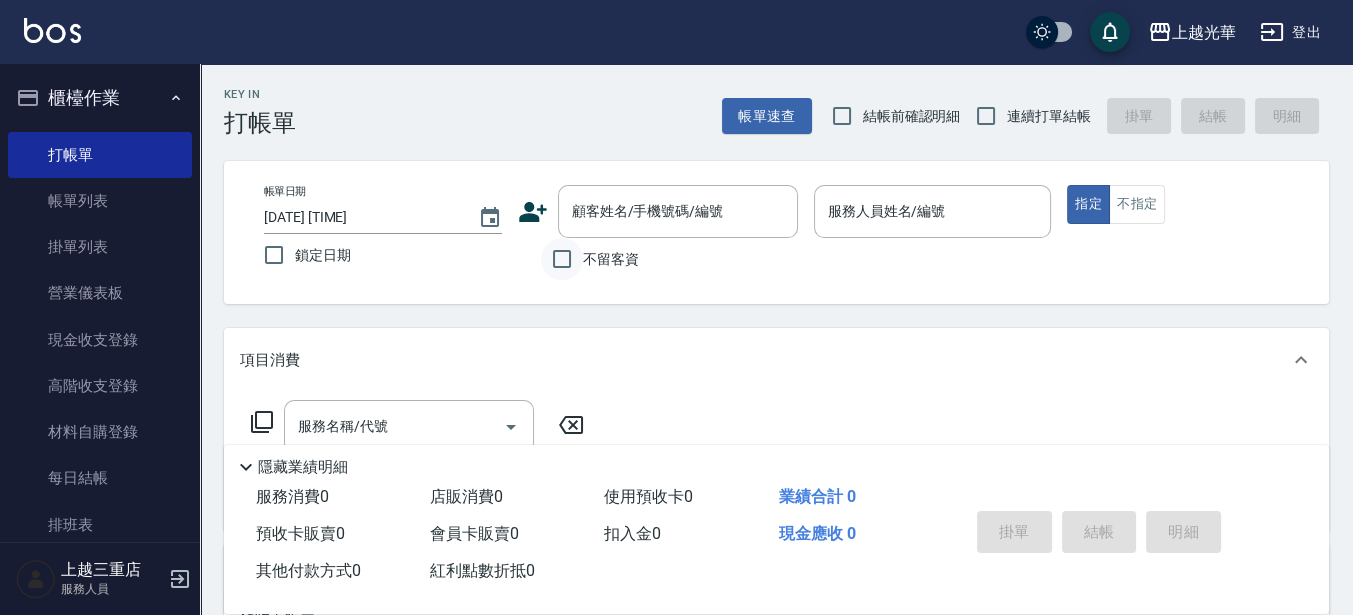click on "不留客資" at bounding box center [562, 259] 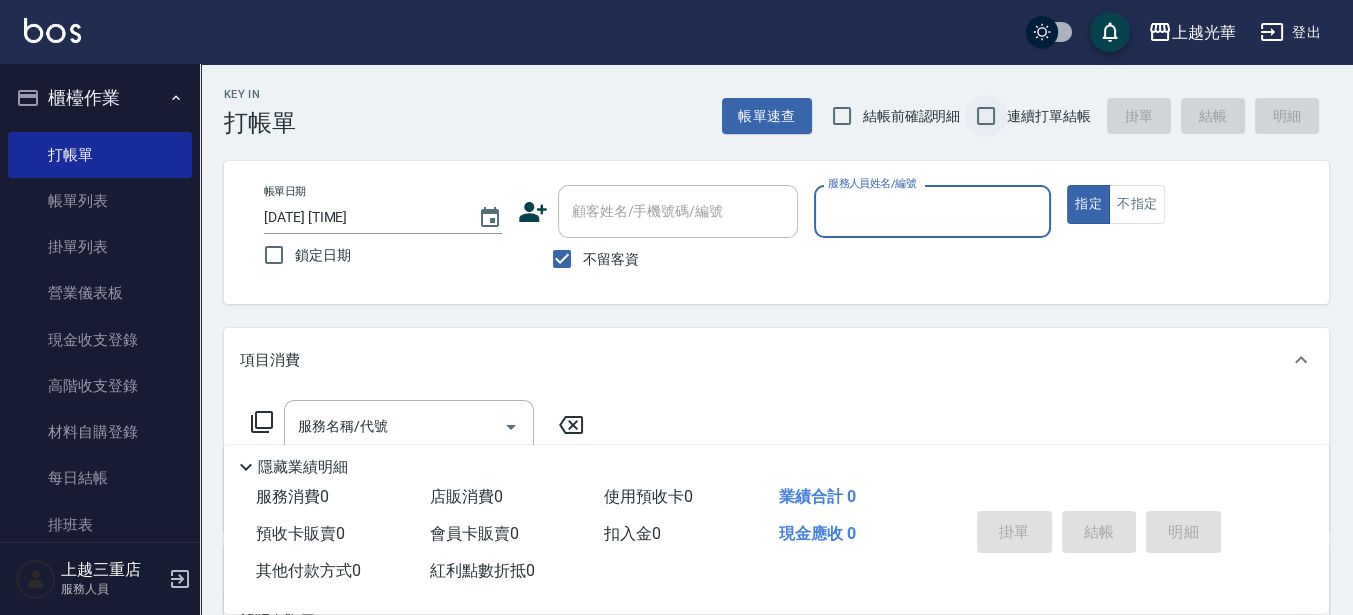 click on "連續打單結帳" at bounding box center (986, 116) 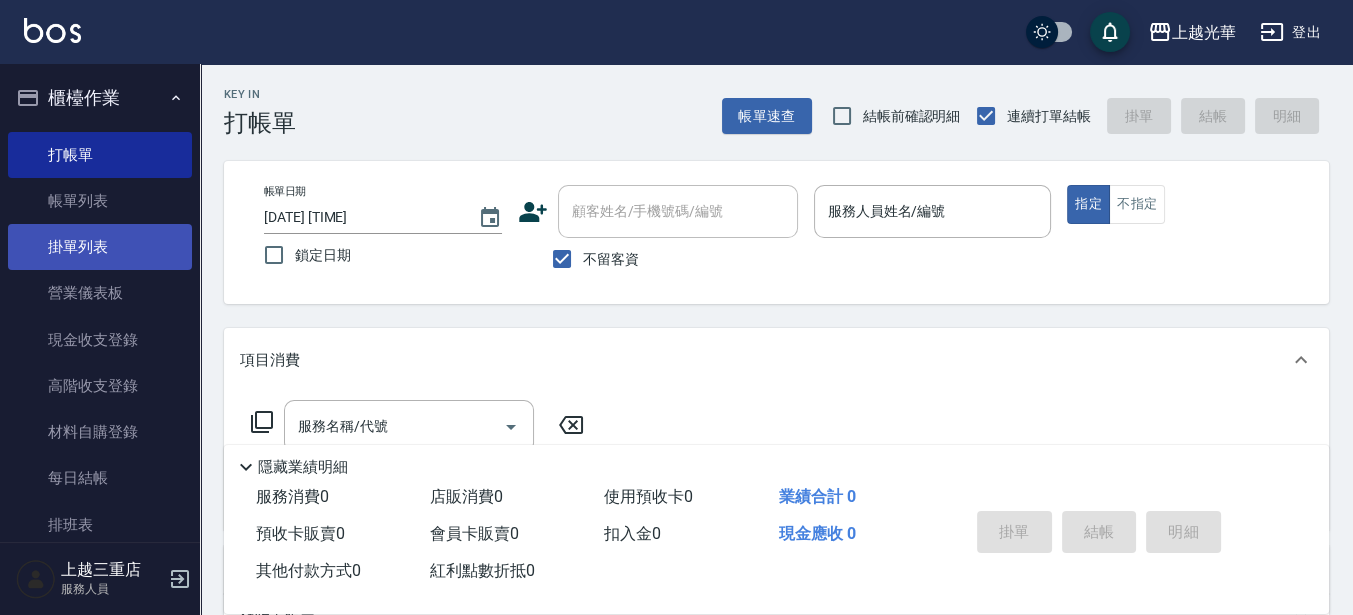 scroll, scrollTop: 289, scrollLeft: 0, axis: vertical 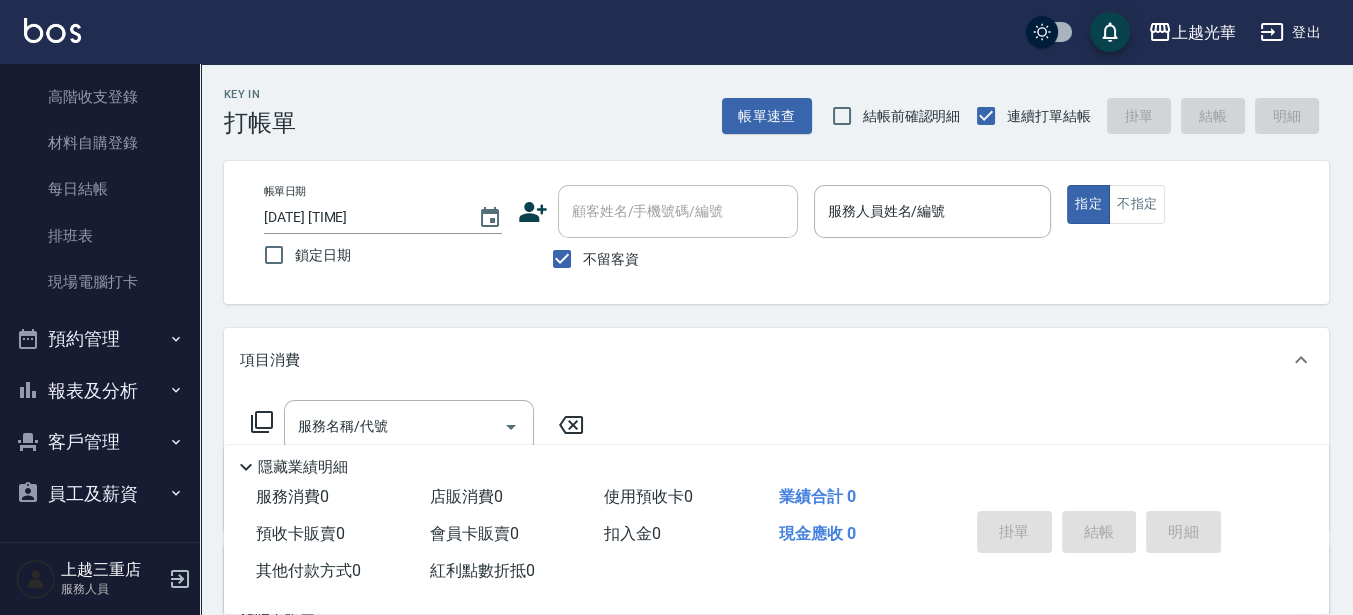 click on "報表及分析" at bounding box center (100, 391) 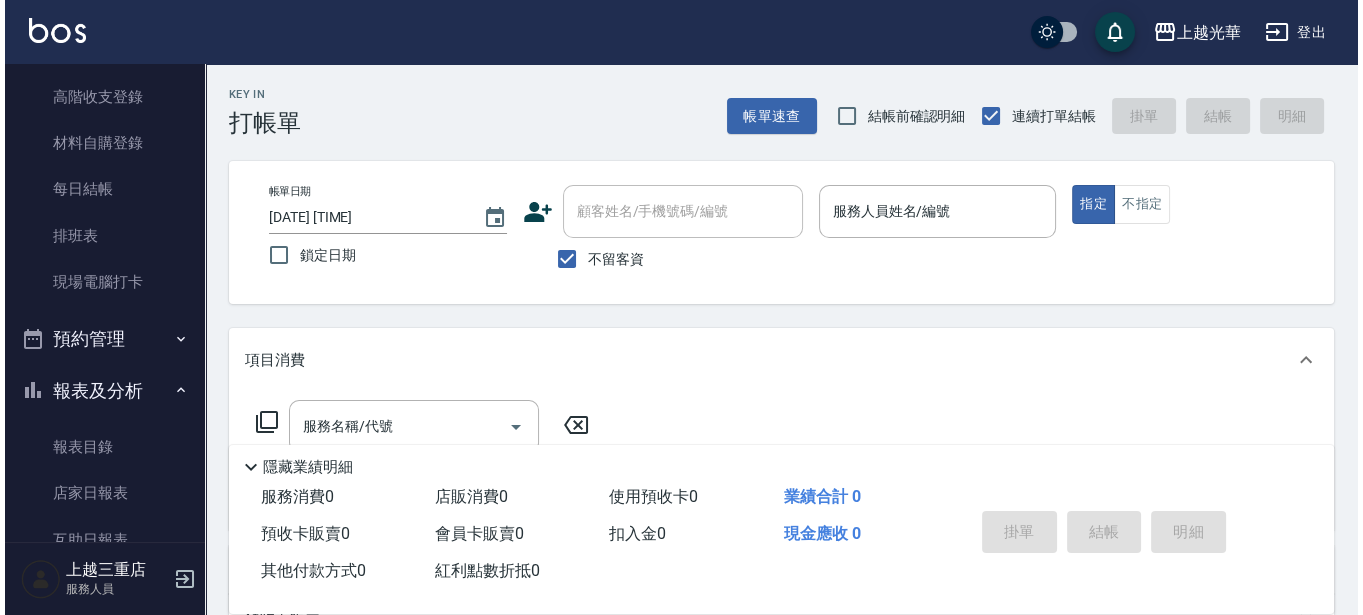 scroll, scrollTop: 789, scrollLeft: 0, axis: vertical 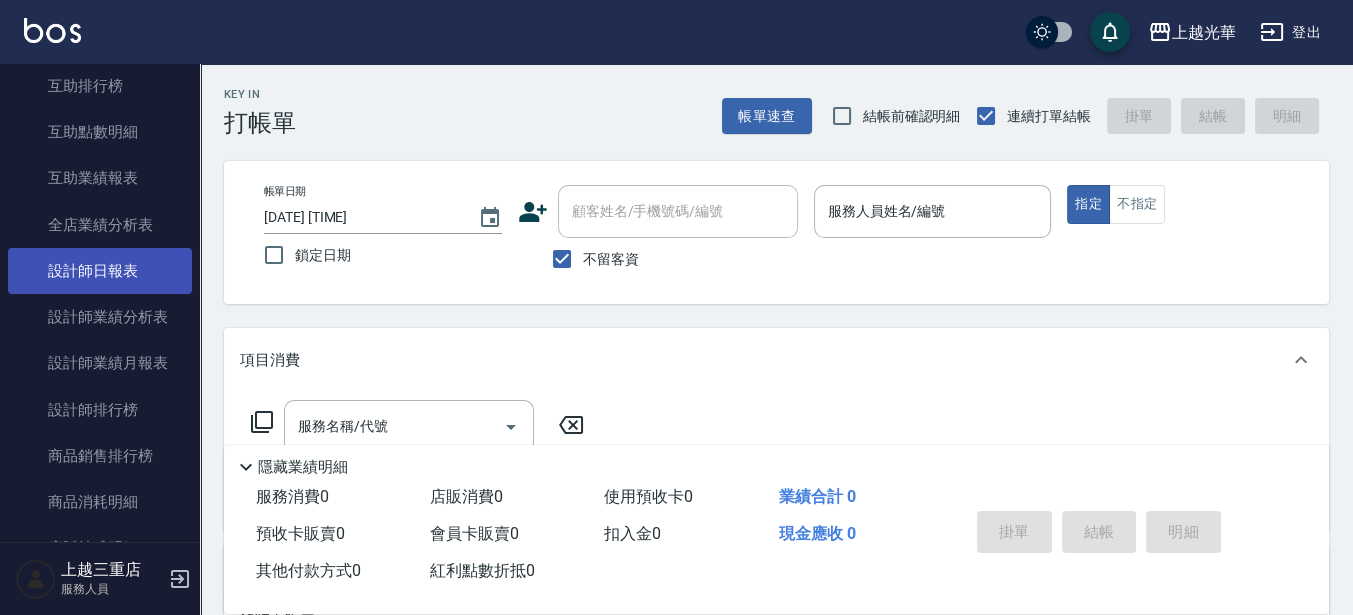 click on "設計師日報表" at bounding box center (100, 271) 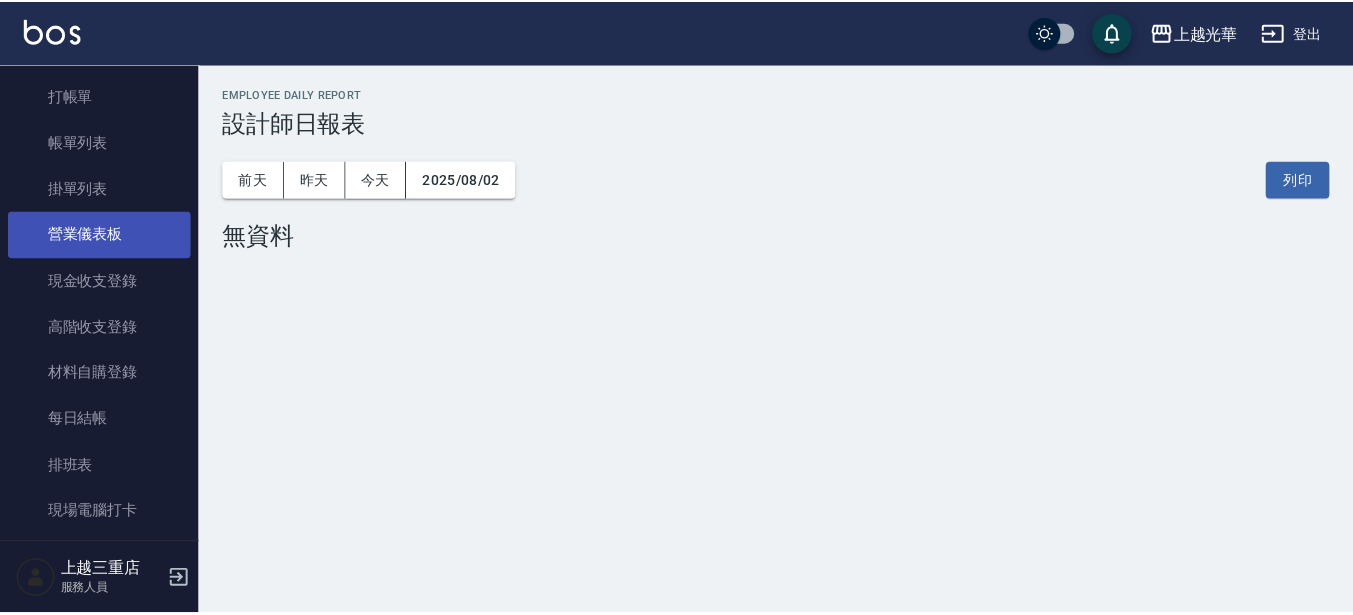 scroll, scrollTop: 0, scrollLeft: 0, axis: both 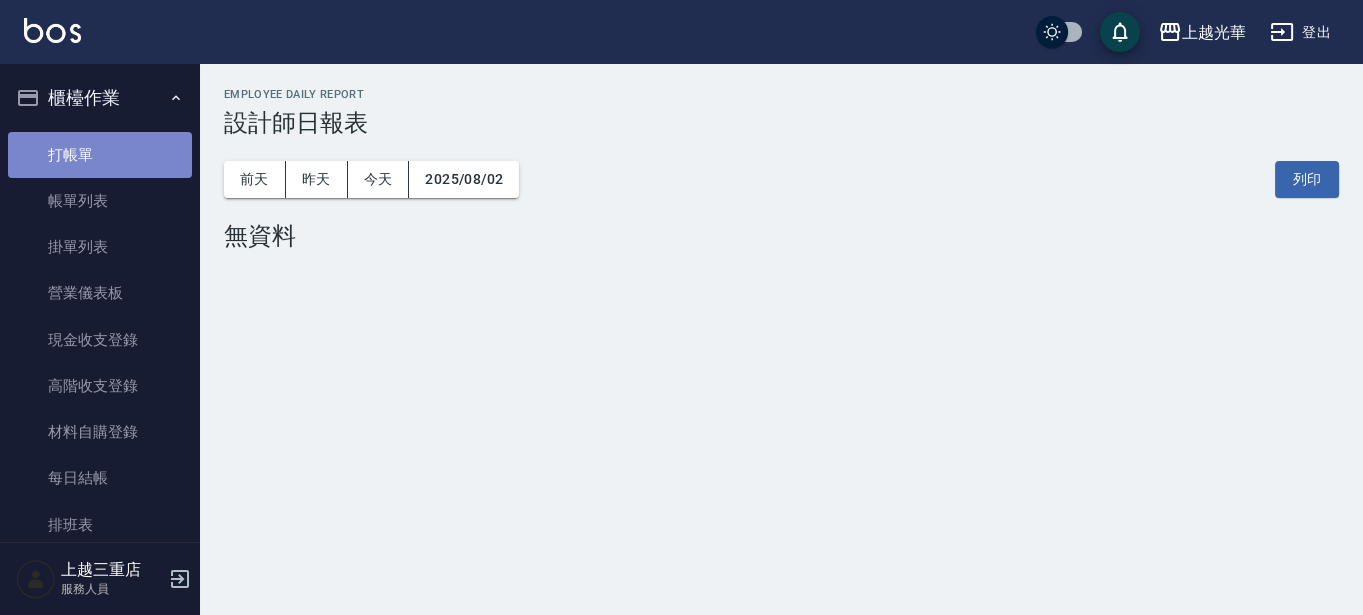 click on "打帳單" at bounding box center (100, 155) 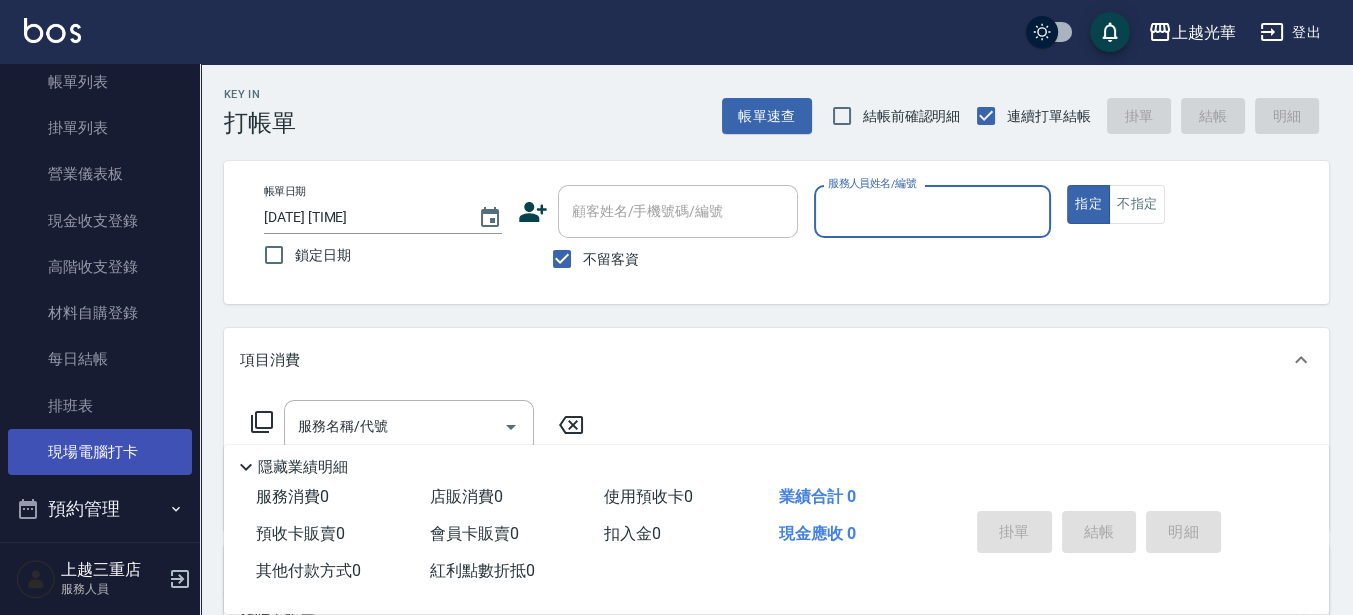 scroll, scrollTop: 375, scrollLeft: 0, axis: vertical 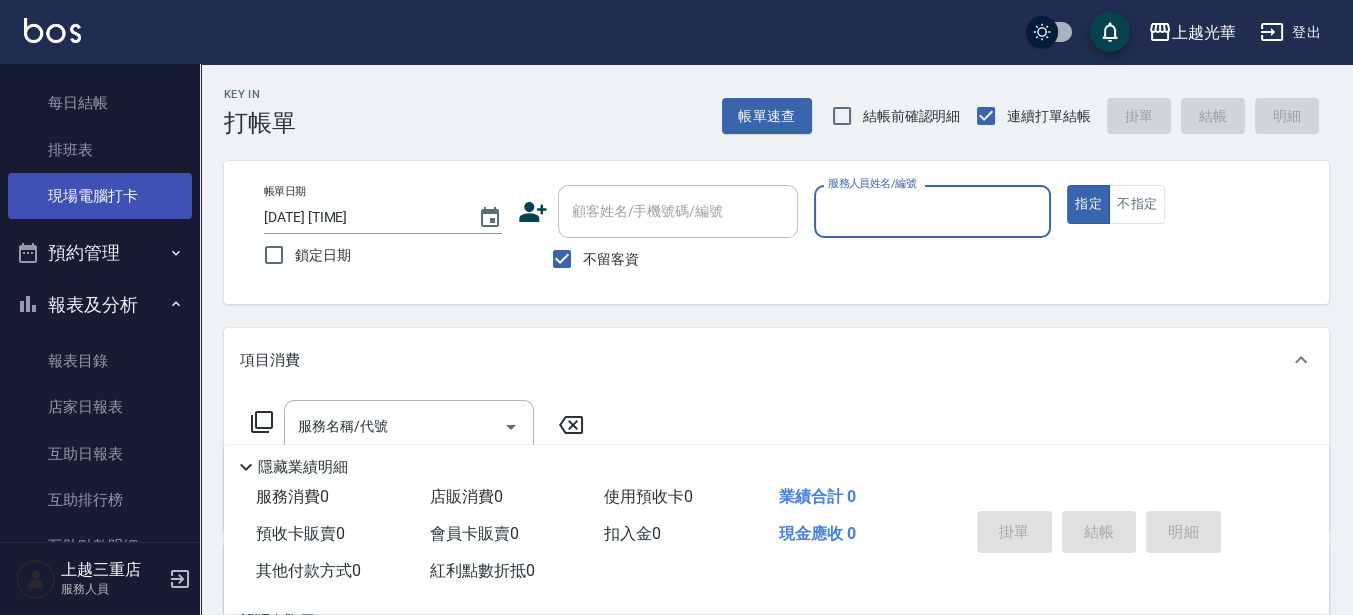 click on "現場電腦打卡" at bounding box center [100, 196] 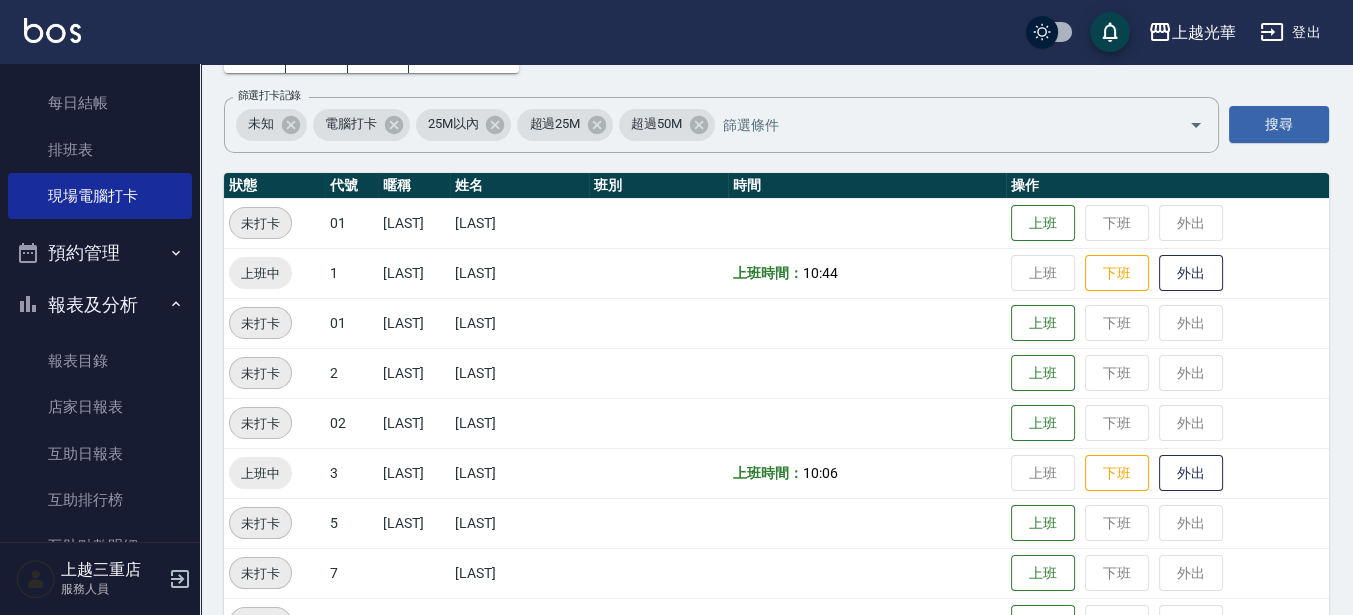 scroll, scrollTop: 250, scrollLeft: 0, axis: vertical 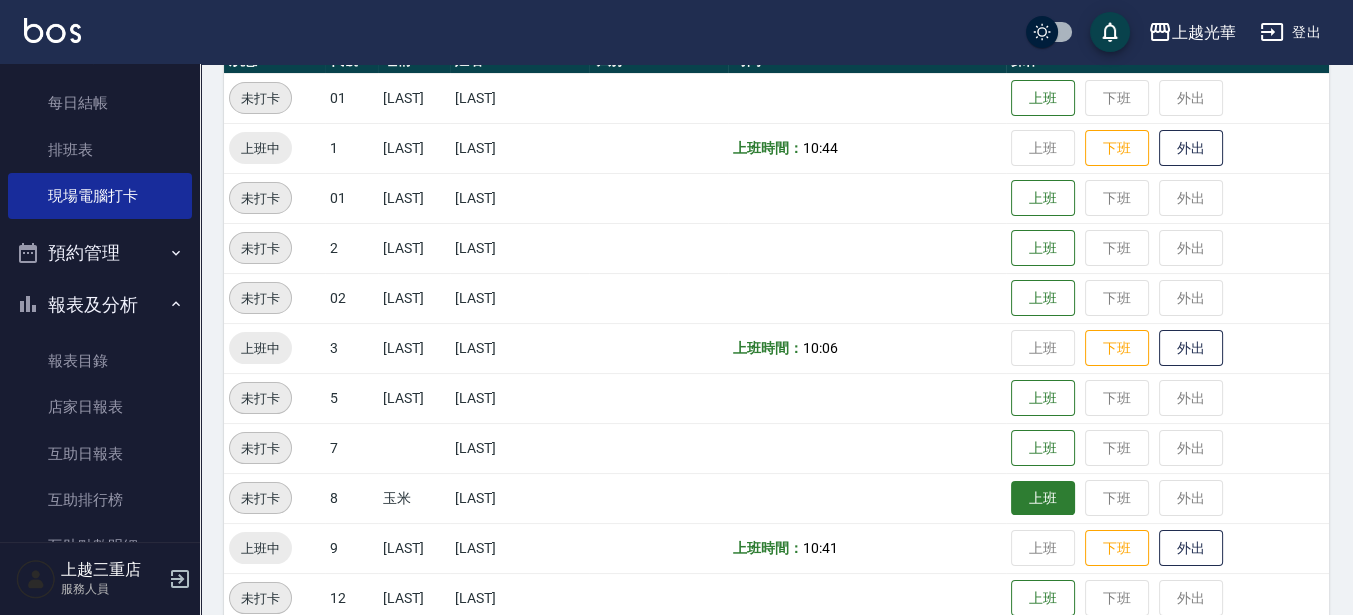 click on "上班" at bounding box center [1043, 498] 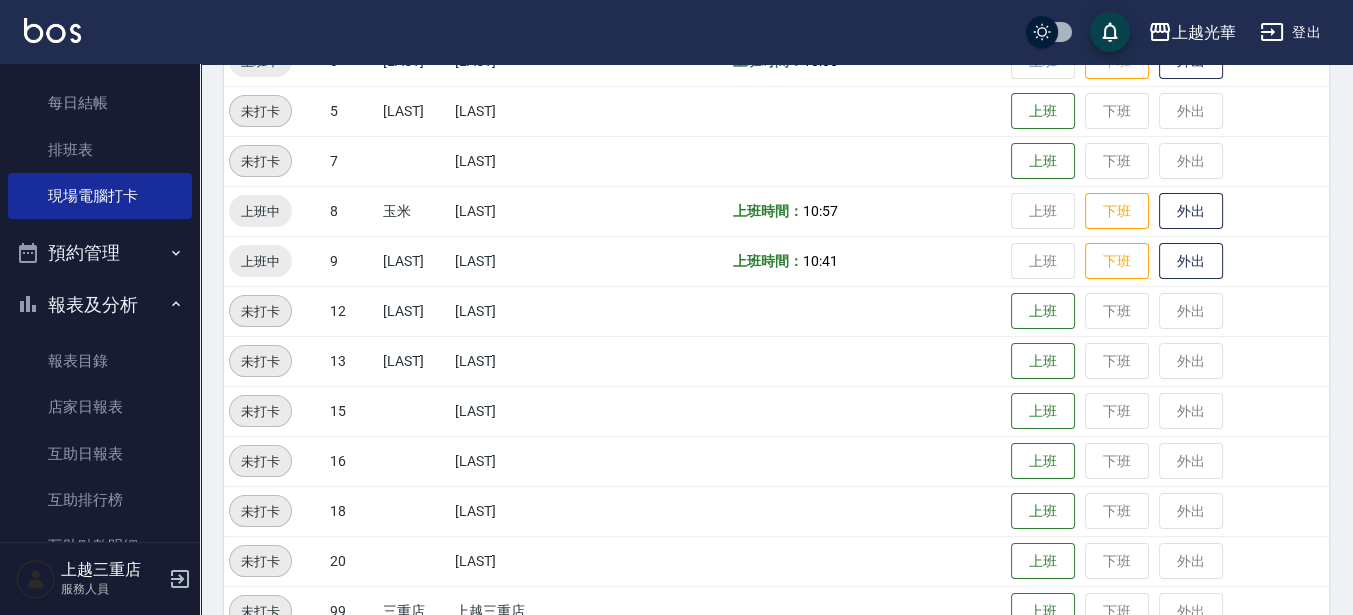 scroll, scrollTop: 582, scrollLeft: 0, axis: vertical 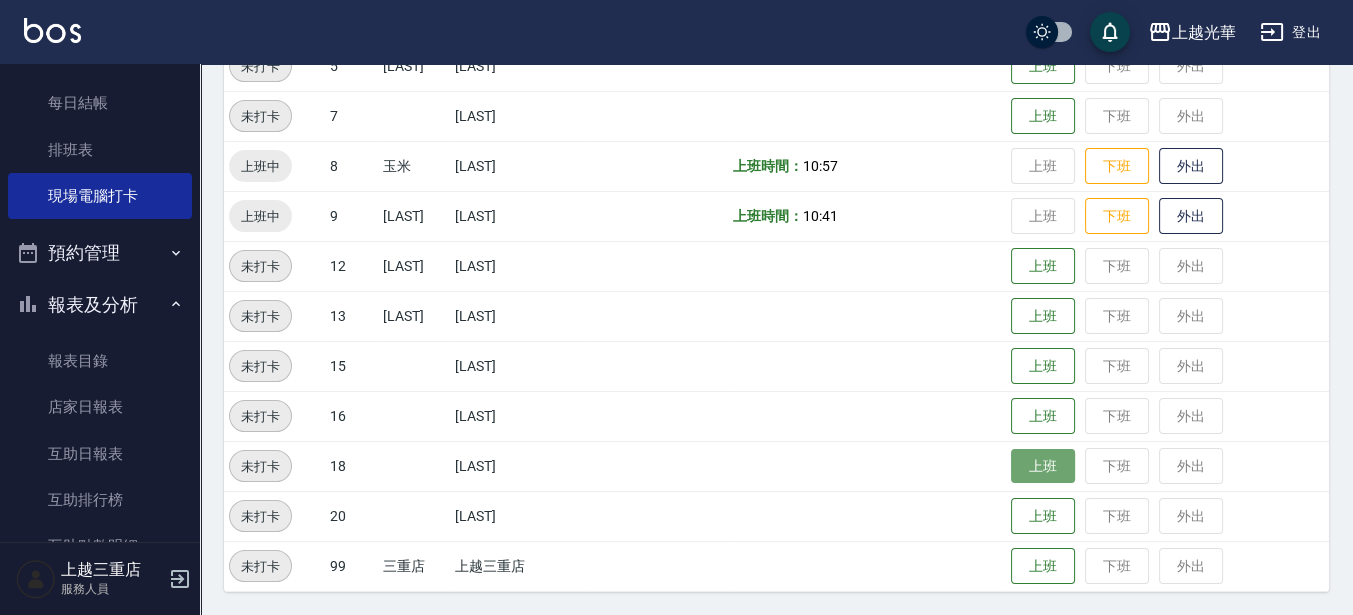 click on "上班" at bounding box center (1043, 466) 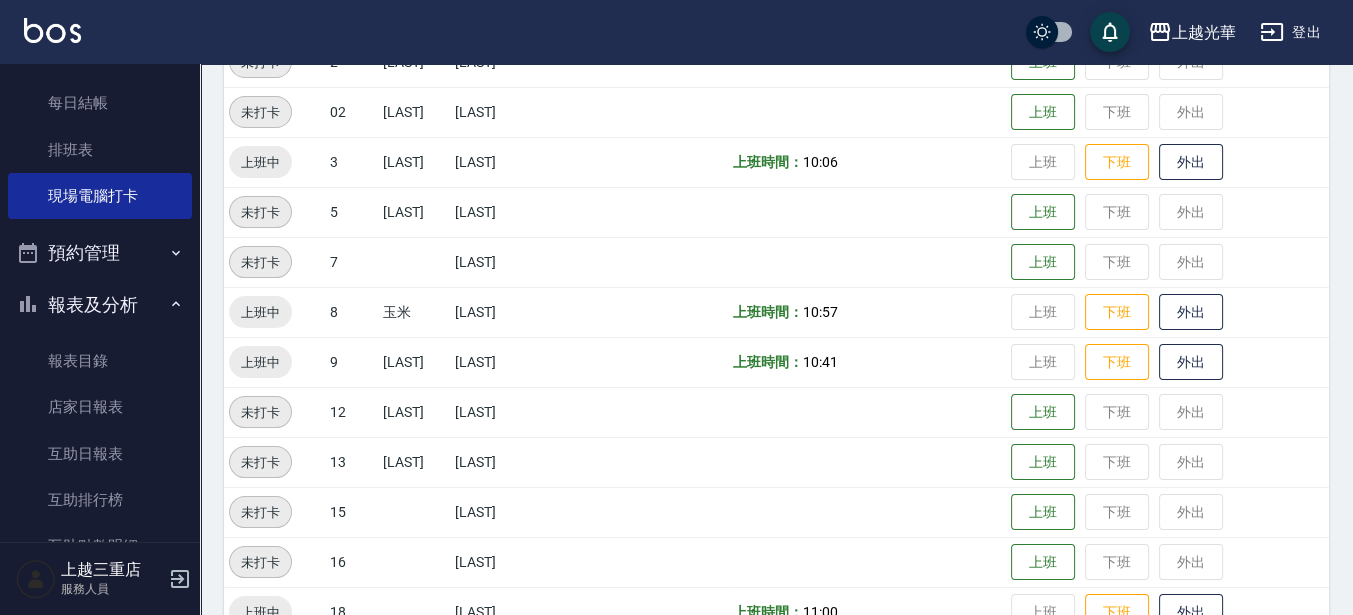 scroll, scrollTop: 332, scrollLeft: 0, axis: vertical 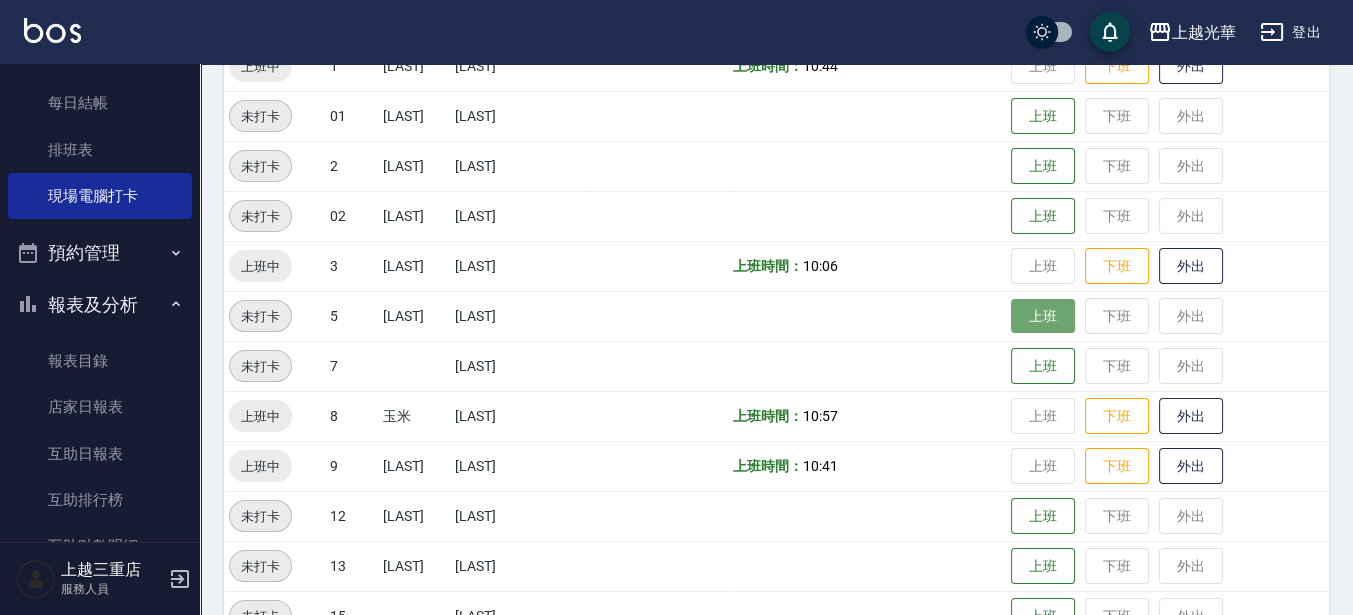 click on "上班" at bounding box center [1043, 316] 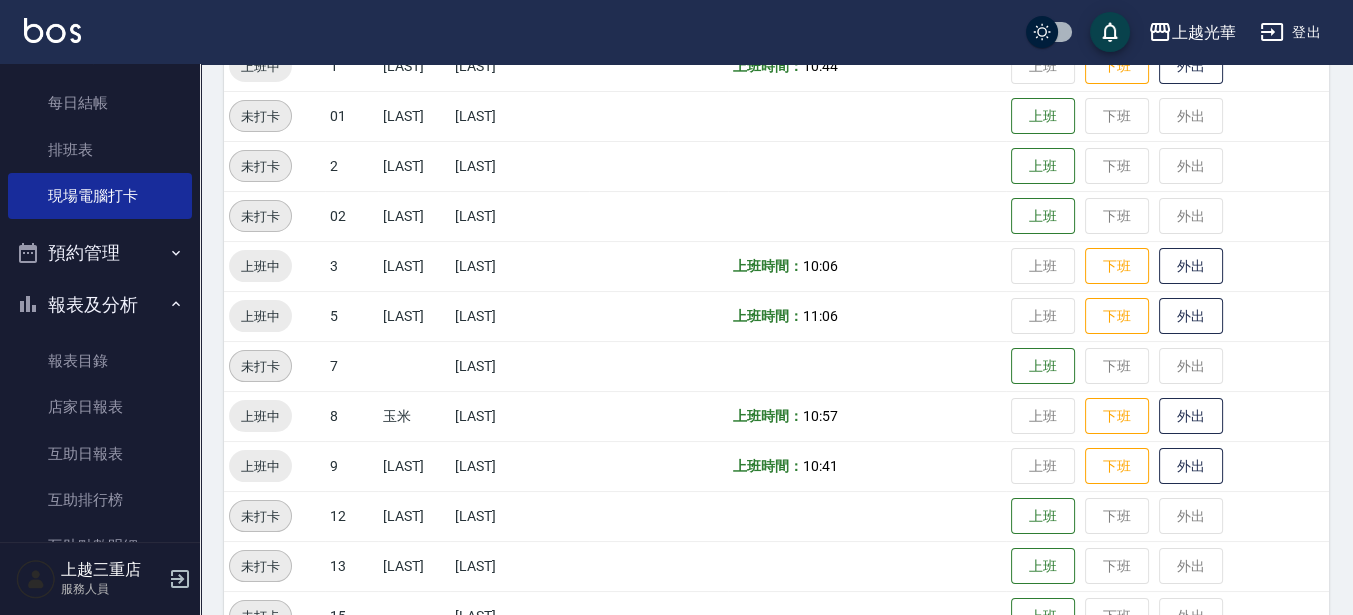 scroll, scrollTop: 750, scrollLeft: 0, axis: vertical 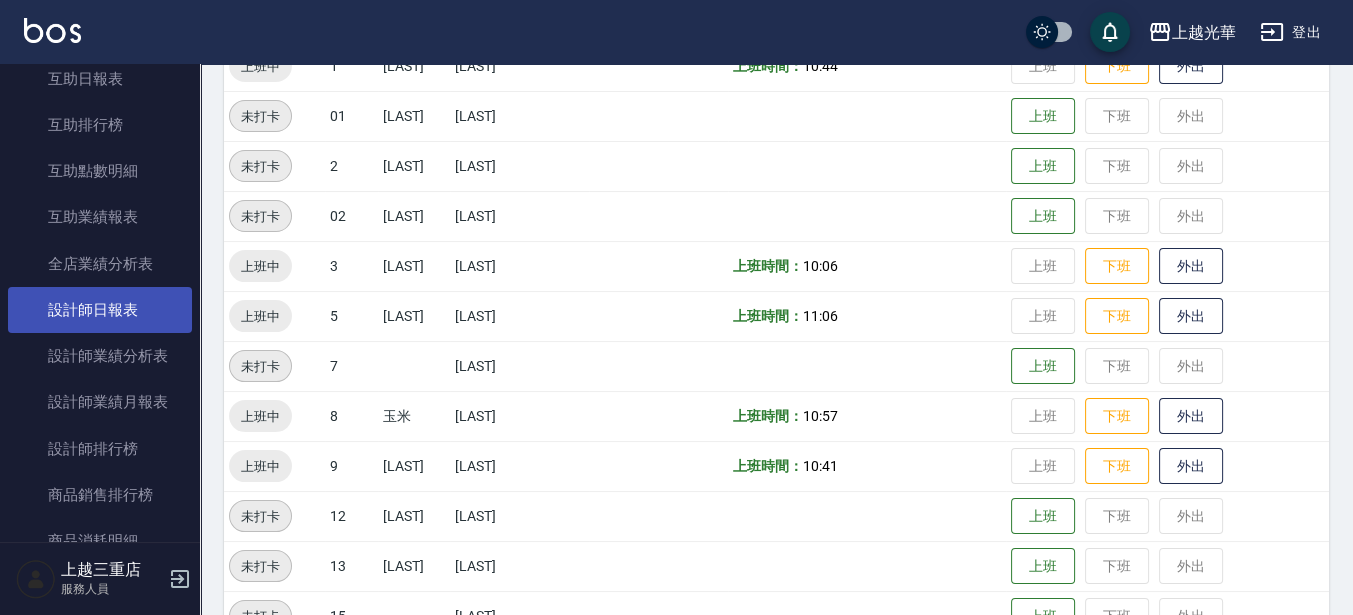 click on "設計師日報表" at bounding box center [100, 310] 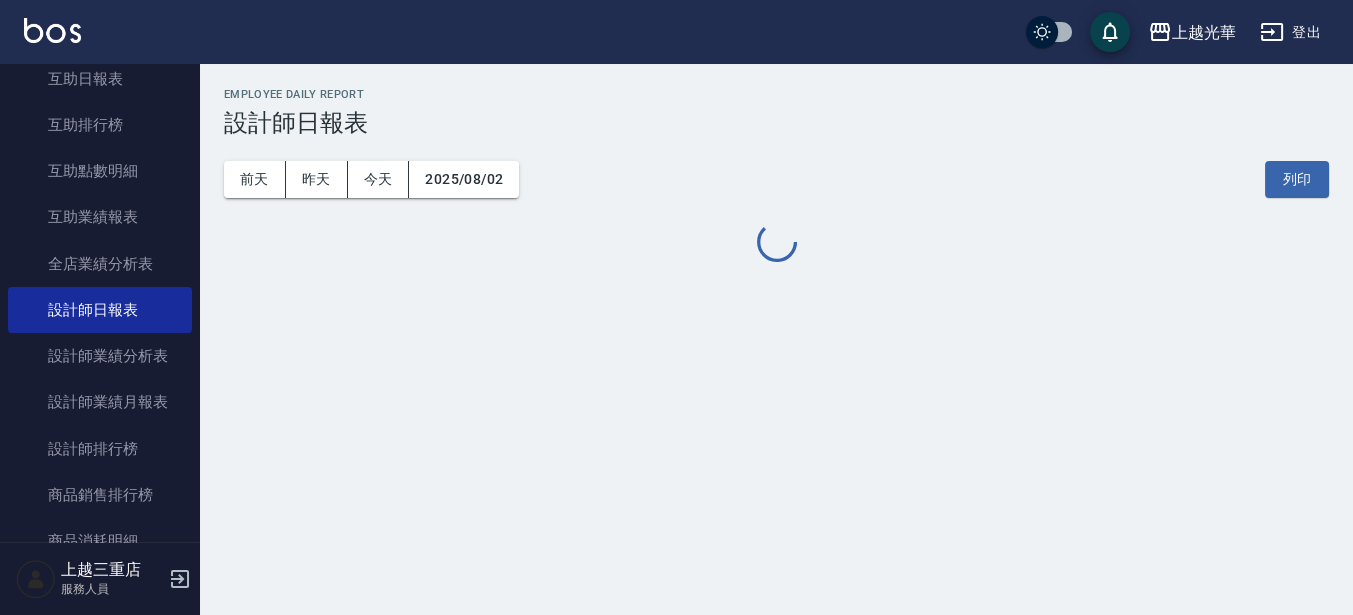 scroll, scrollTop: 0, scrollLeft: 0, axis: both 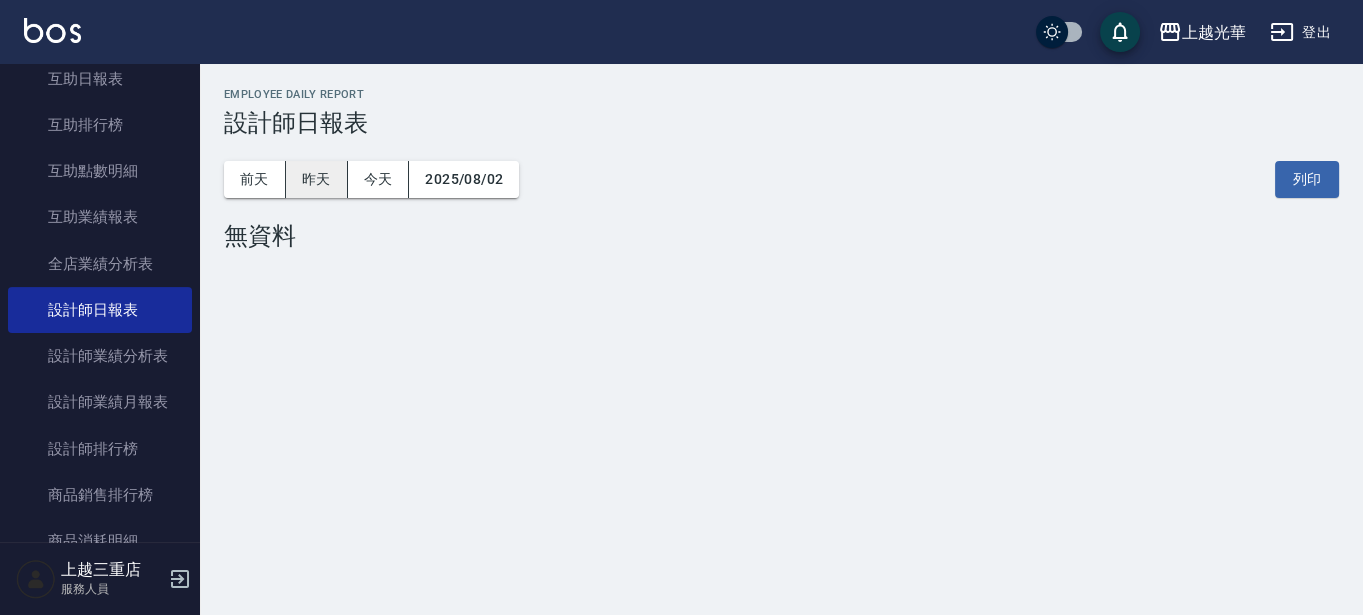 click on "昨天" at bounding box center (317, 179) 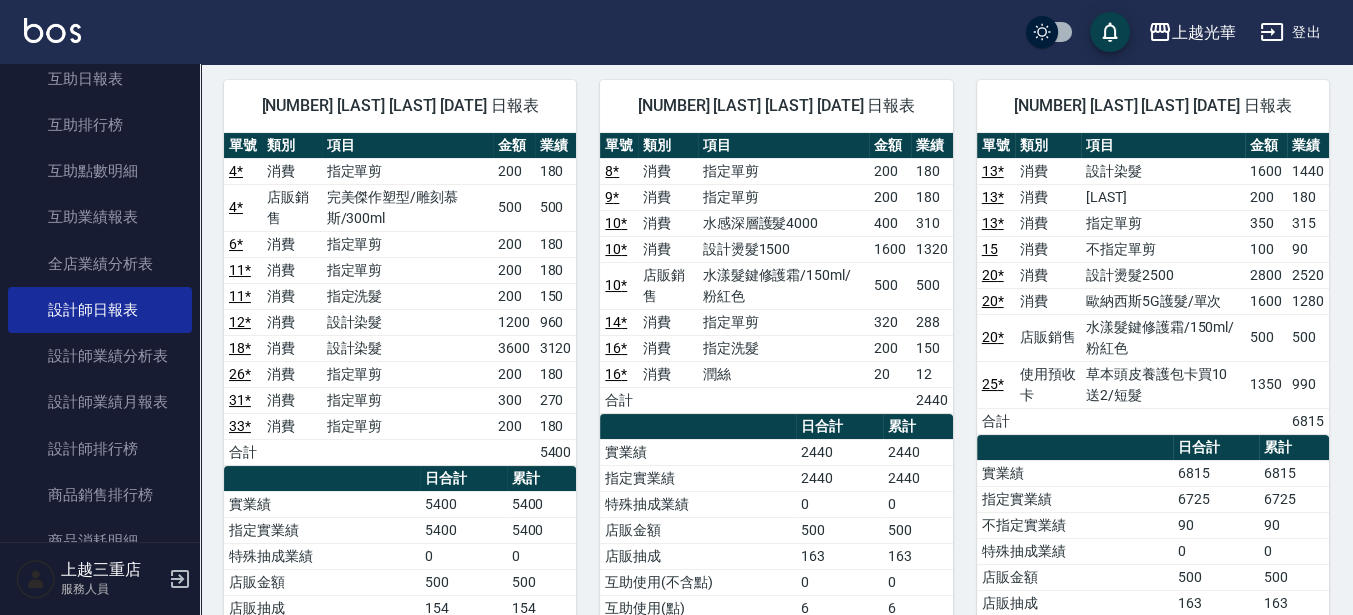 scroll, scrollTop: 250, scrollLeft: 0, axis: vertical 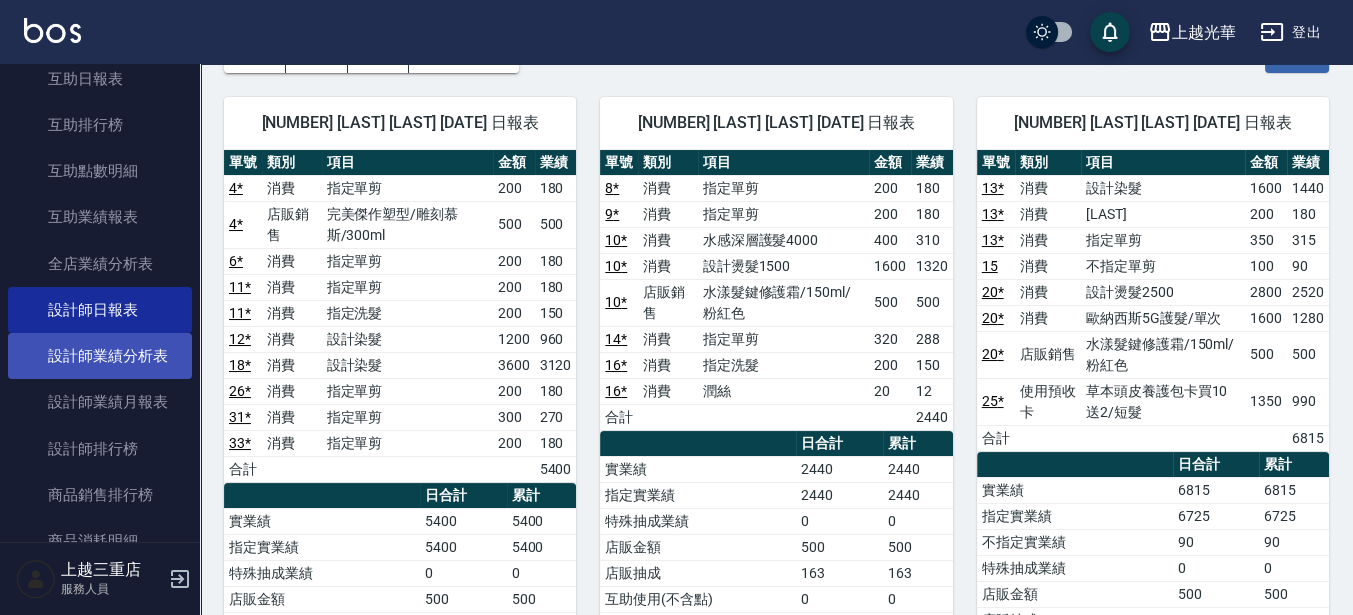 click on "設計師業績分析表" at bounding box center [100, 356] 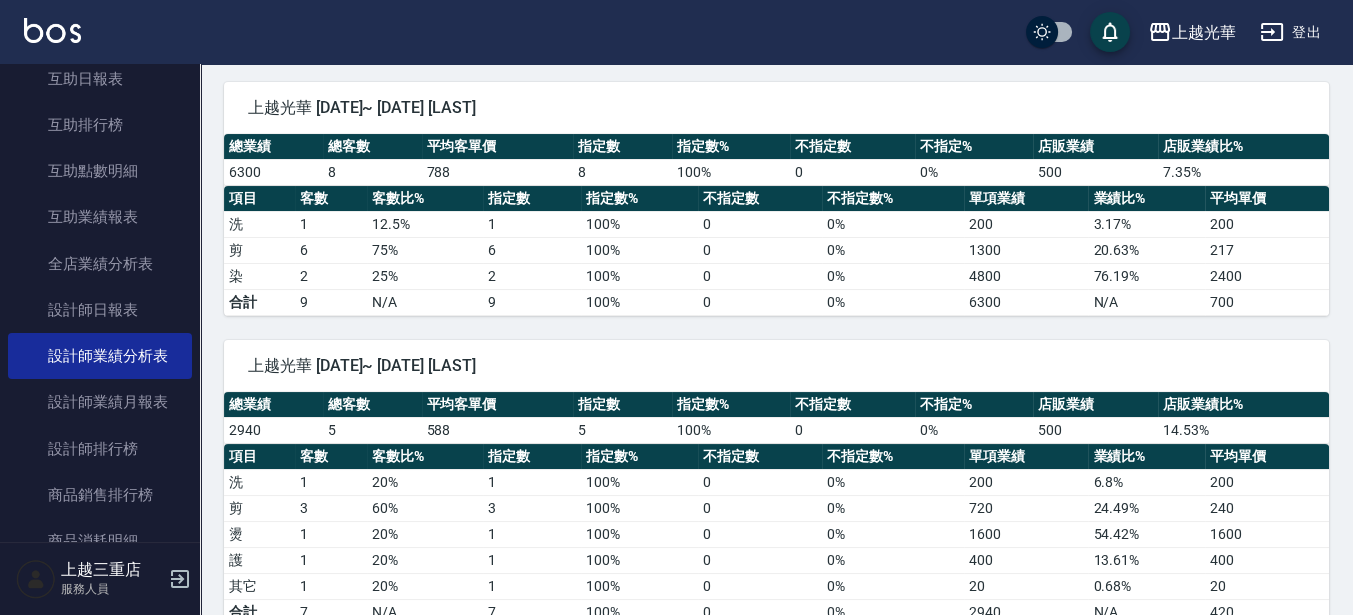 scroll, scrollTop: 125, scrollLeft: 0, axis: vertical 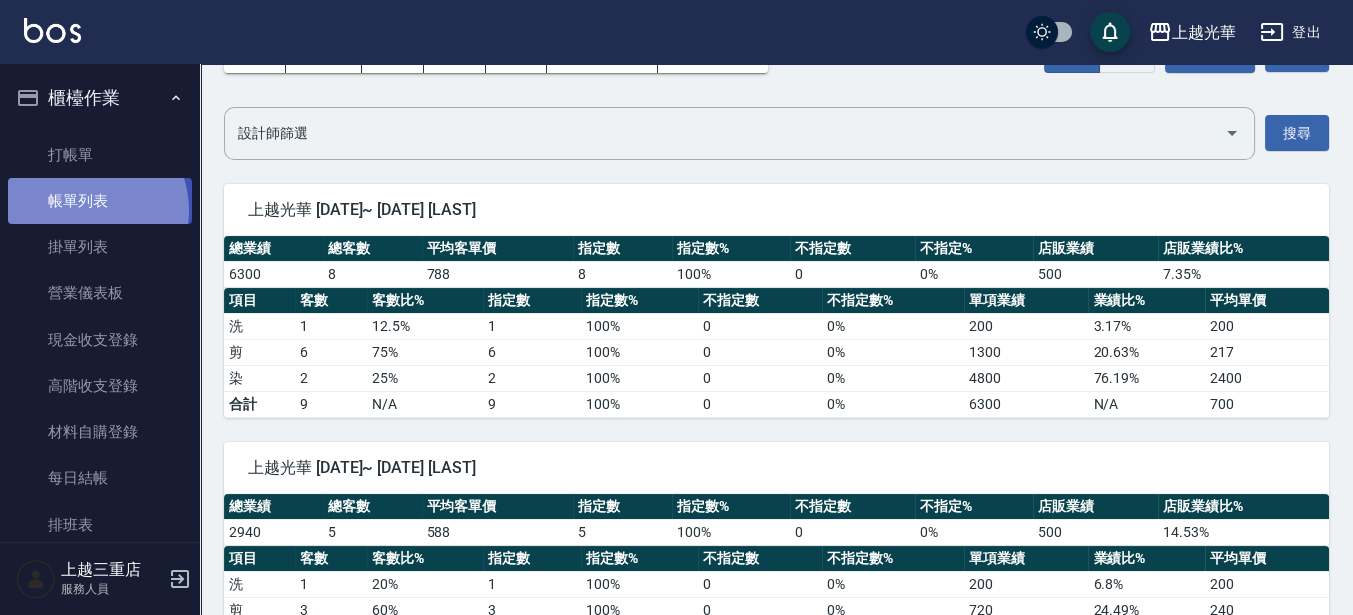 click on "帳單列表" at bounding box center (100, 201) 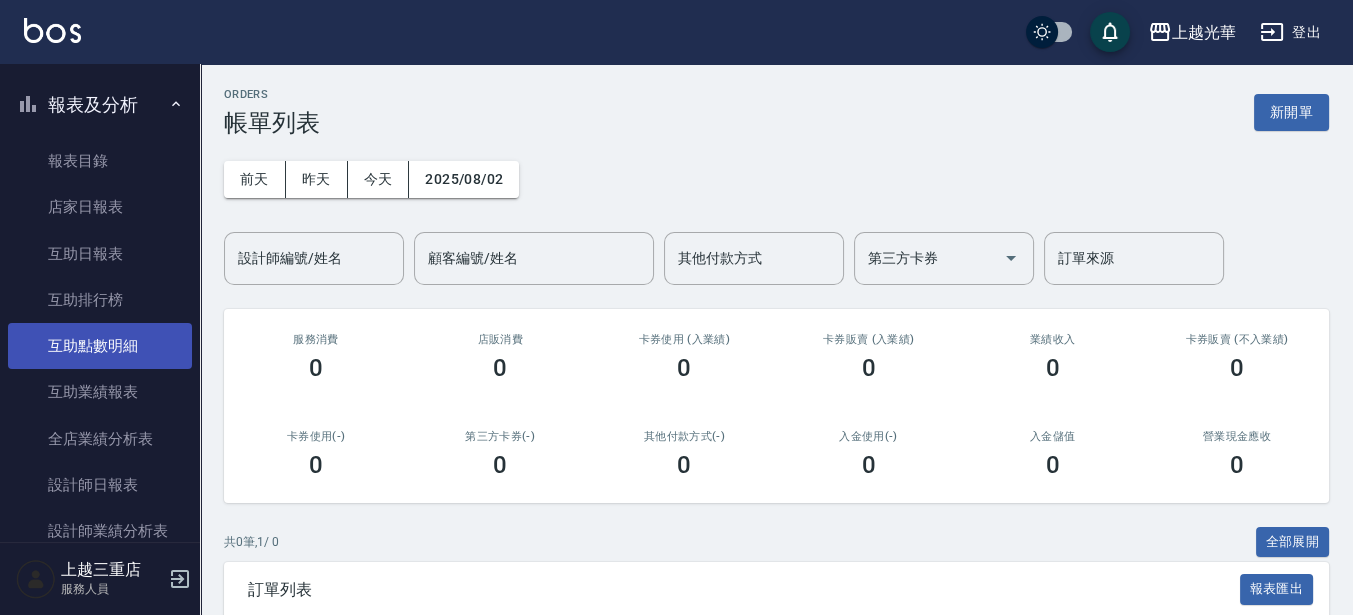 scroll, scrollTop: 625, scrollLeft: 0, axis: vertical 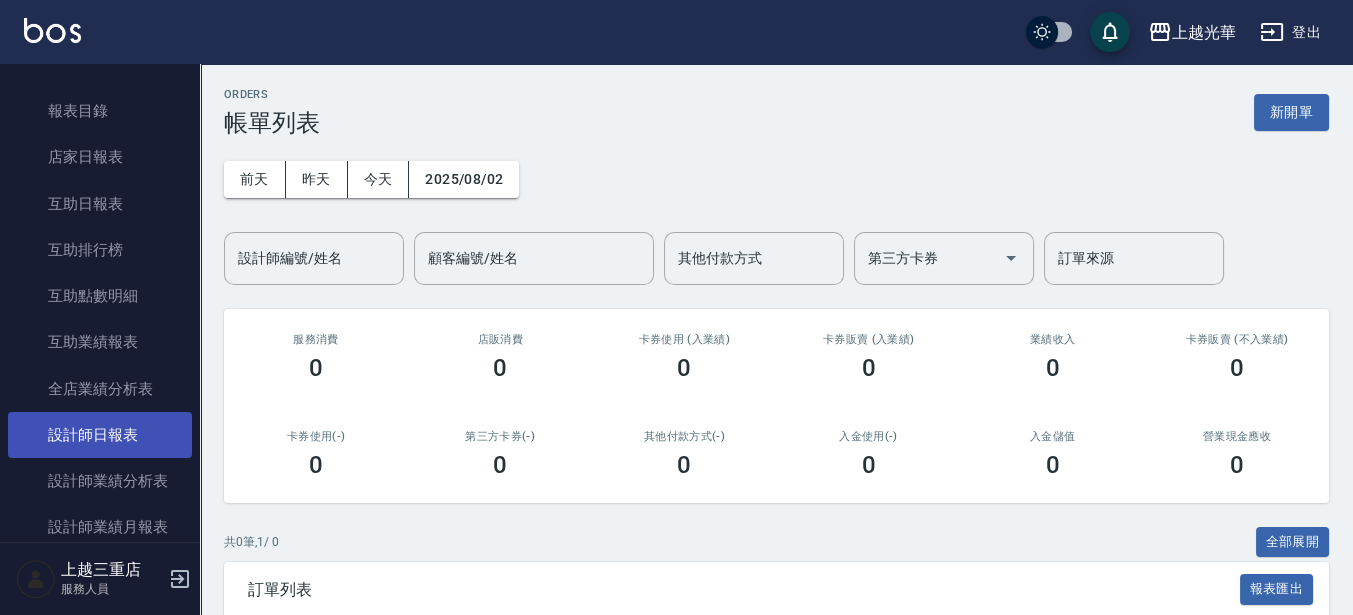 click on "設計師日報表" at bounding box center (100, 435) 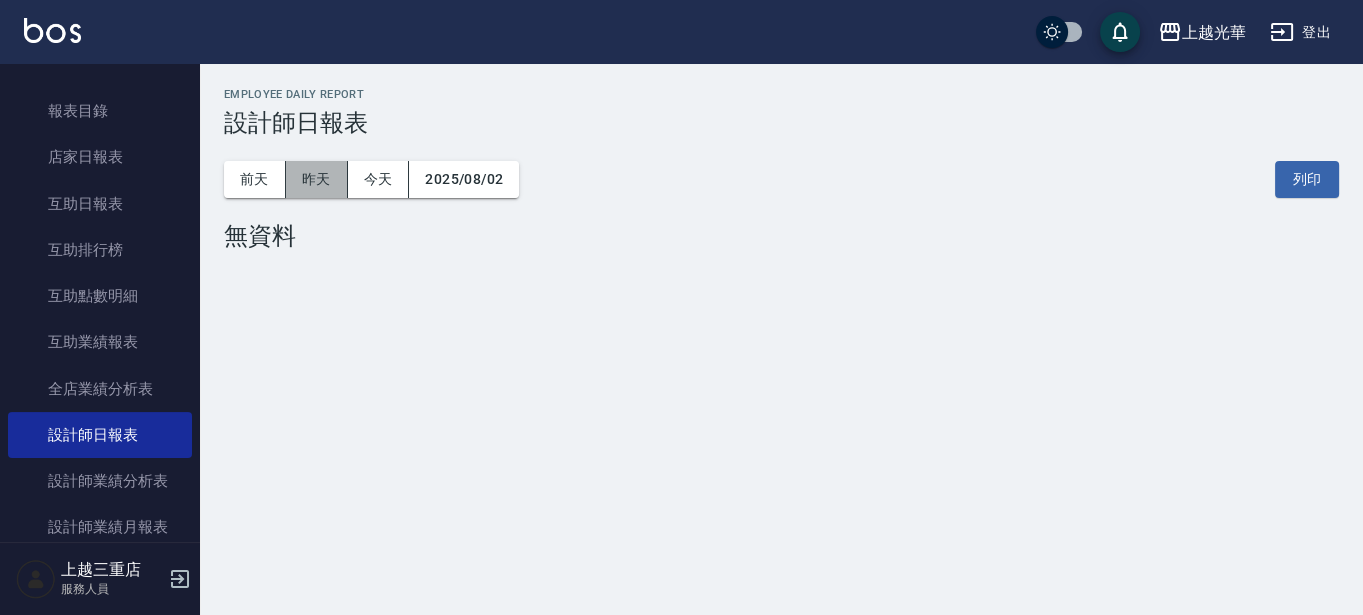 click on "昨天" at bounding box center (317, 179) 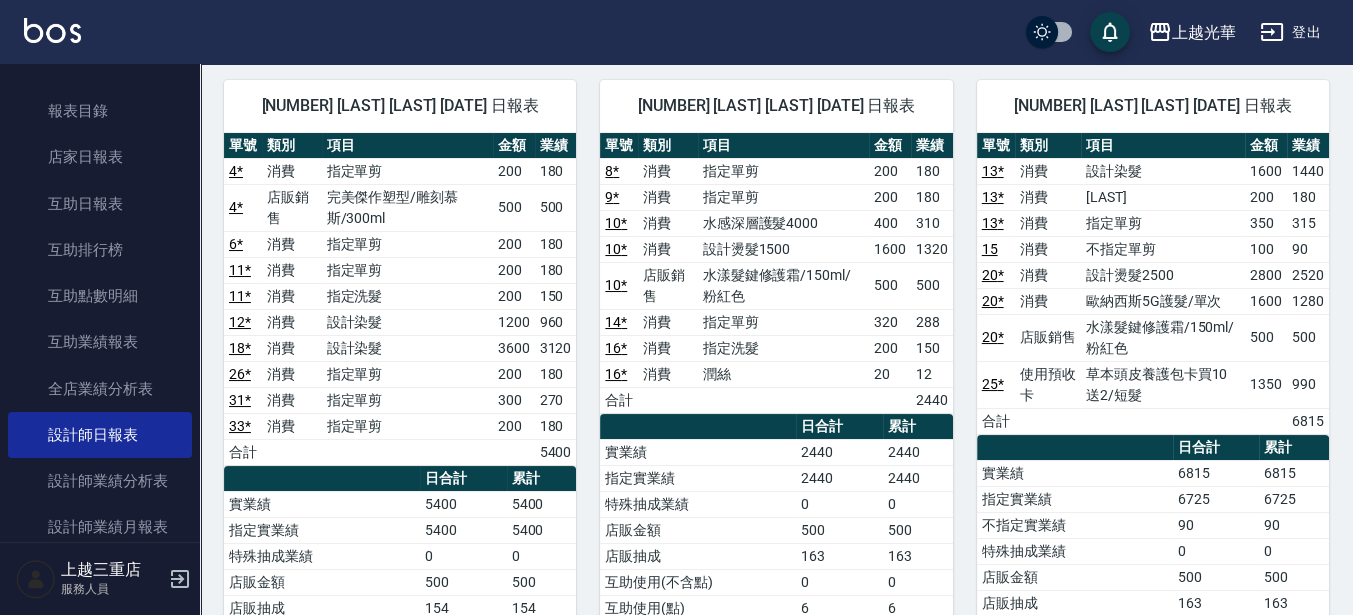 scroll, scrollTop: 125, scrollLeft: 0, axis: vertical 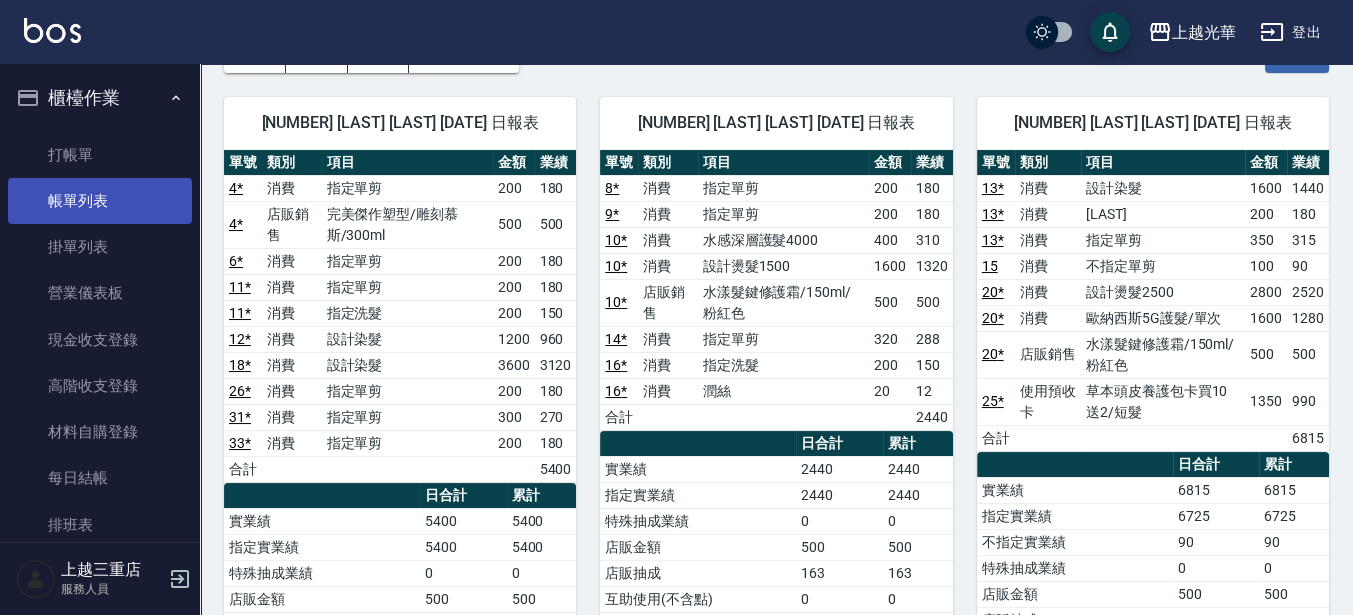 click on "帳單列表" at bounding box center [100, 201] 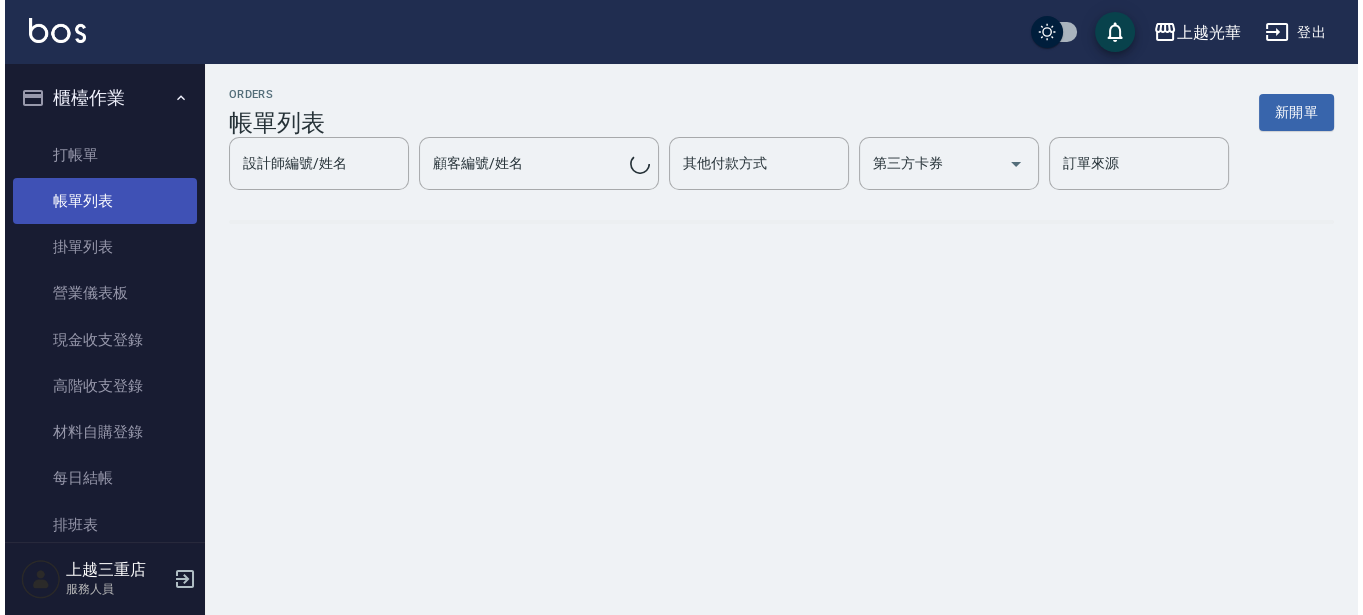 scroll, scrollTop: 0, scrollLeft: 0, axis: both 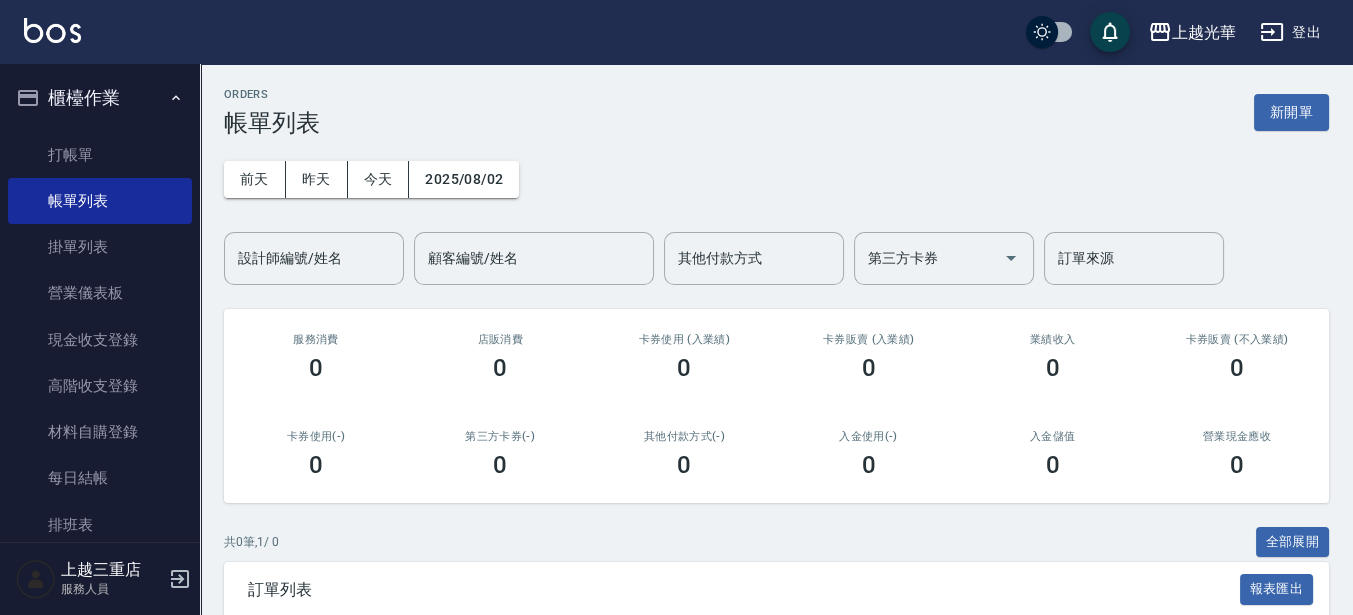 click on "上越光華 登出" at bounding box center [676, 32] 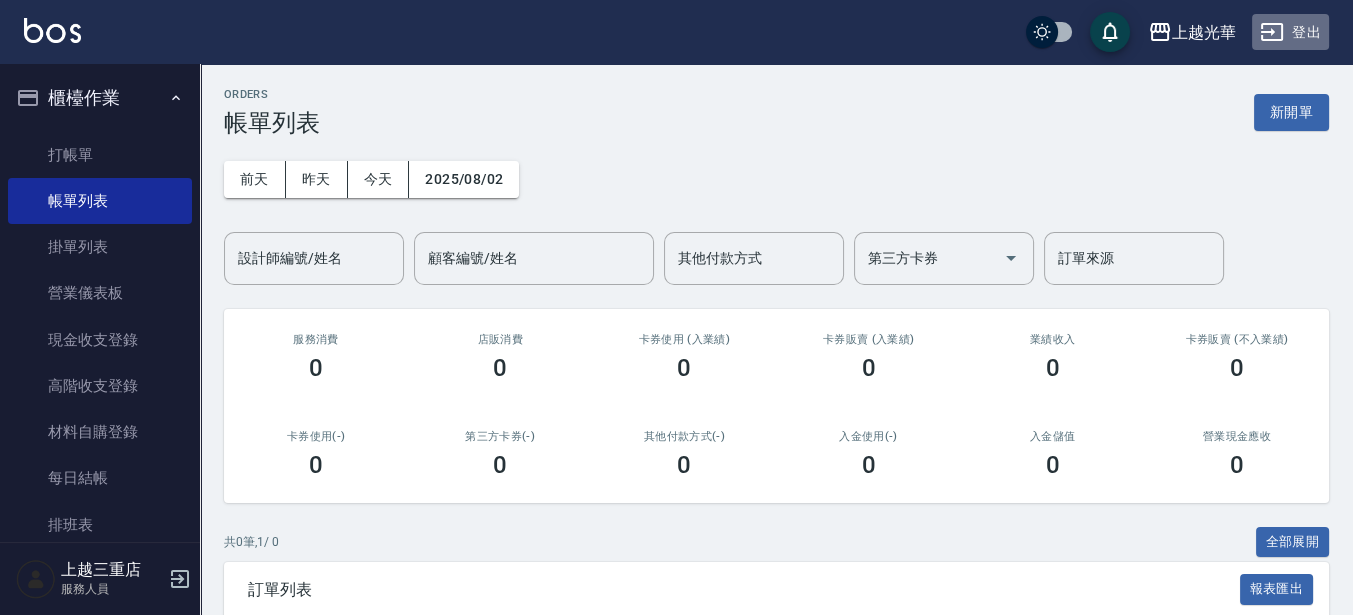 click on "登出" at bounding box center [1290, 32] 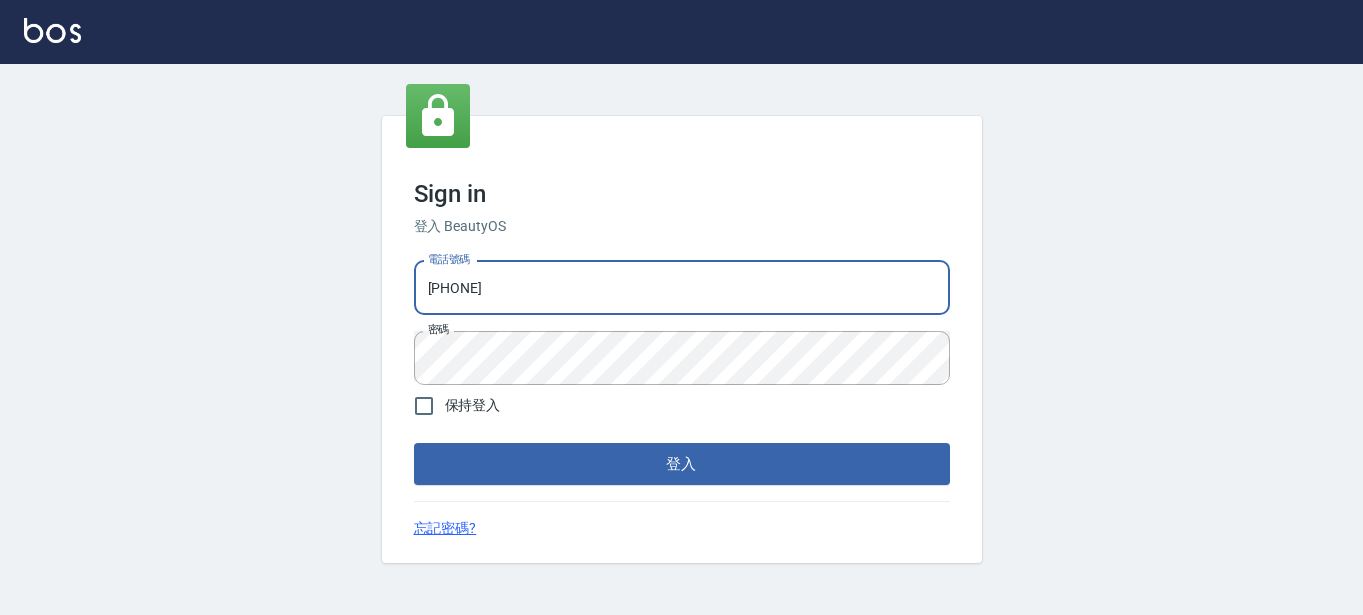 scroll, scrollTop: 0, scrollLeft: 0, axis: both 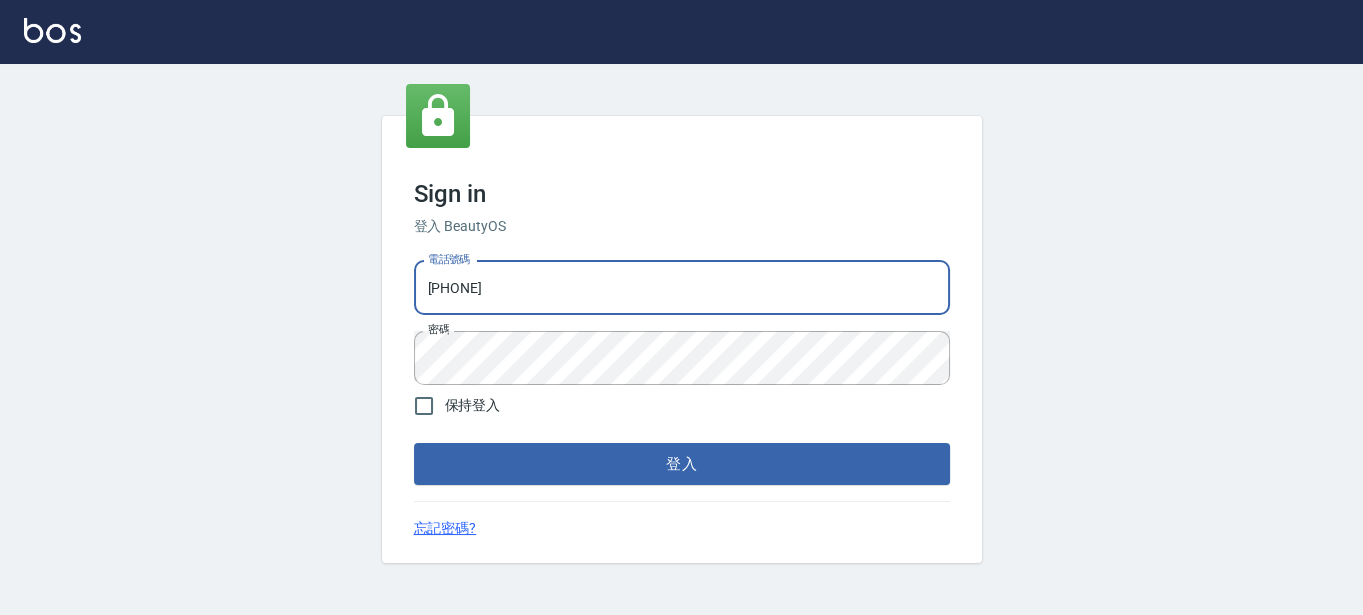 drag, startPoint x: 779, startPoint y: 300, endPoint x: 0, endPoint y: 377, distance: 782.79626 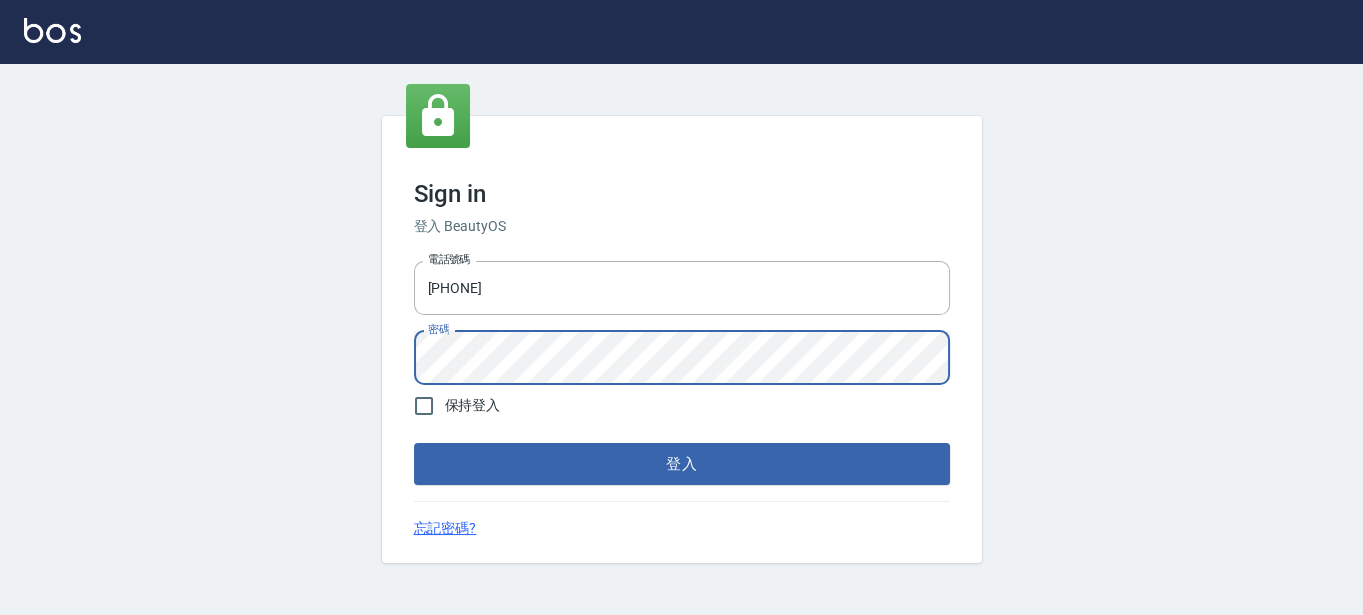 click on "登入" at bounding box center [682, 464] 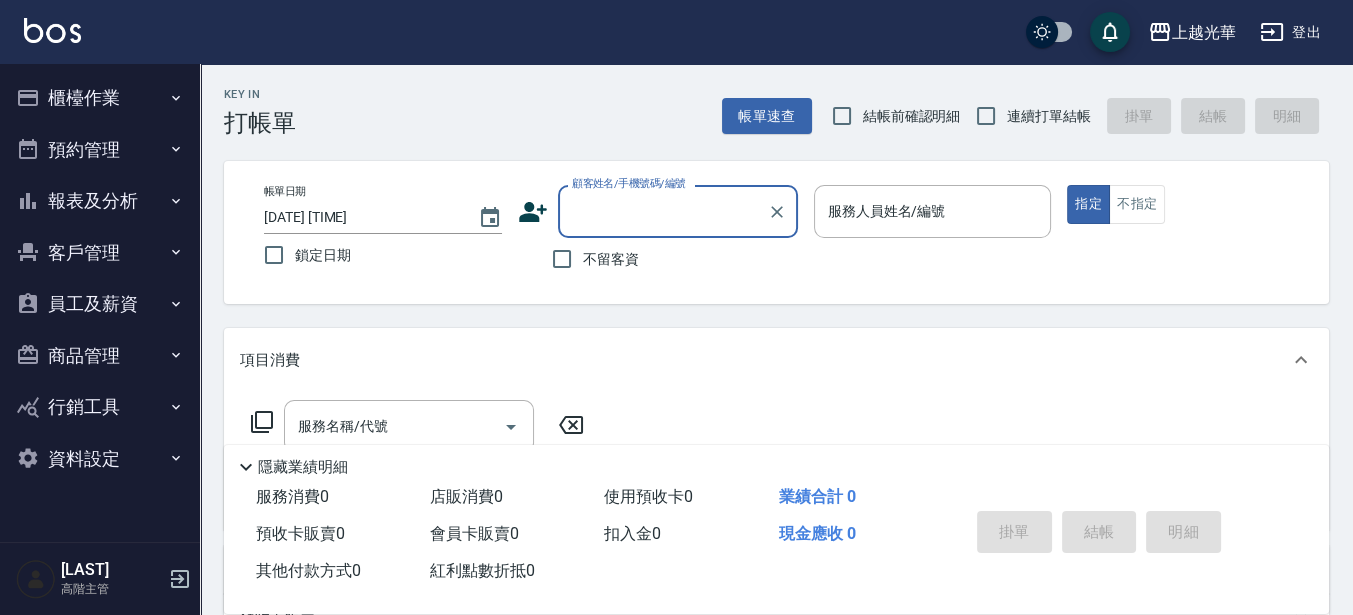 click on "報表及分析" at bounding box center [100, 201] 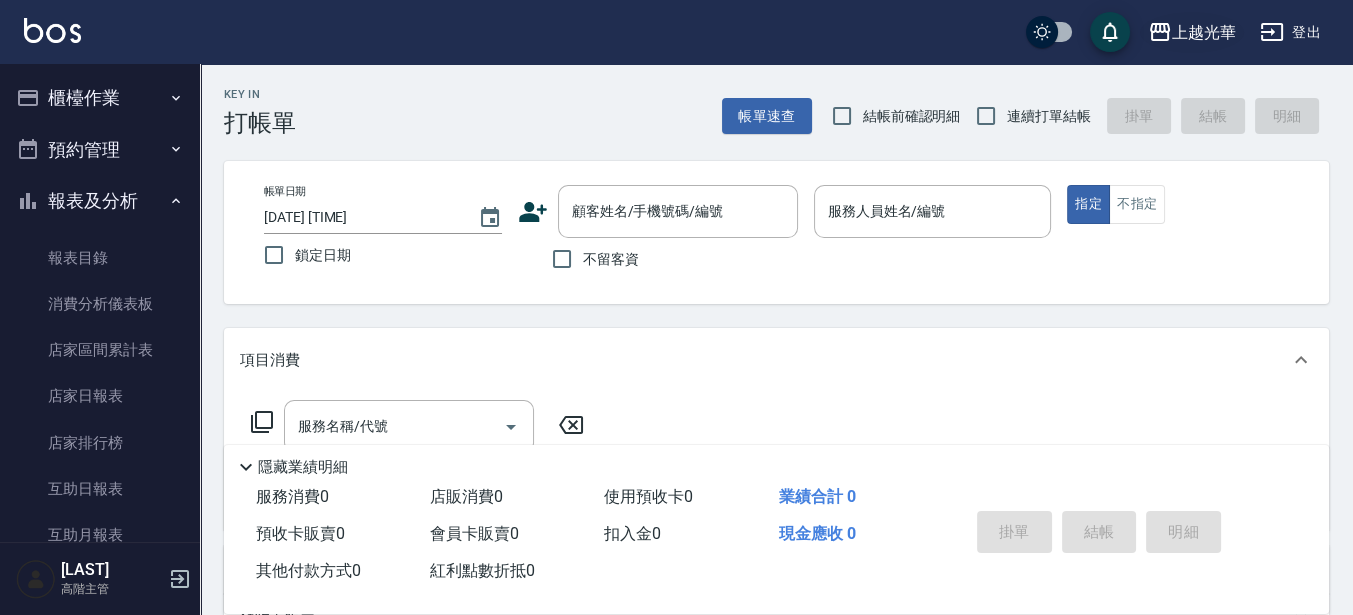 click on "上越光華" at bounding box center (1204, 32) 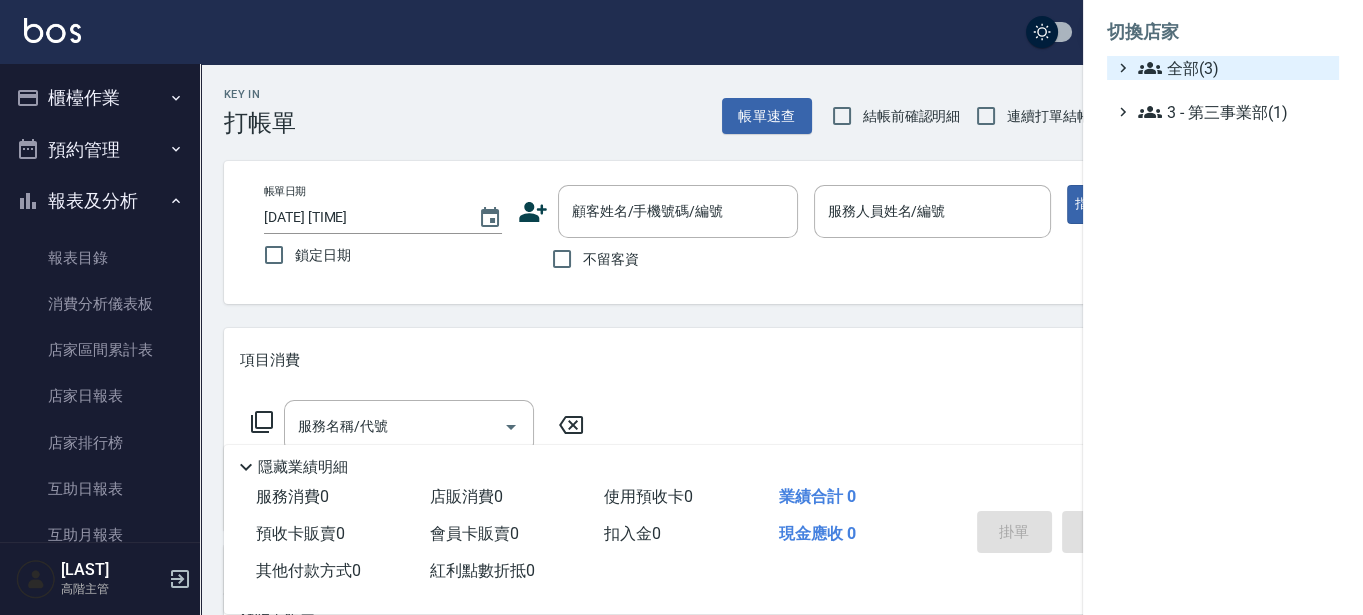 click on "全部(3)" at bounding box center (1234, 68) 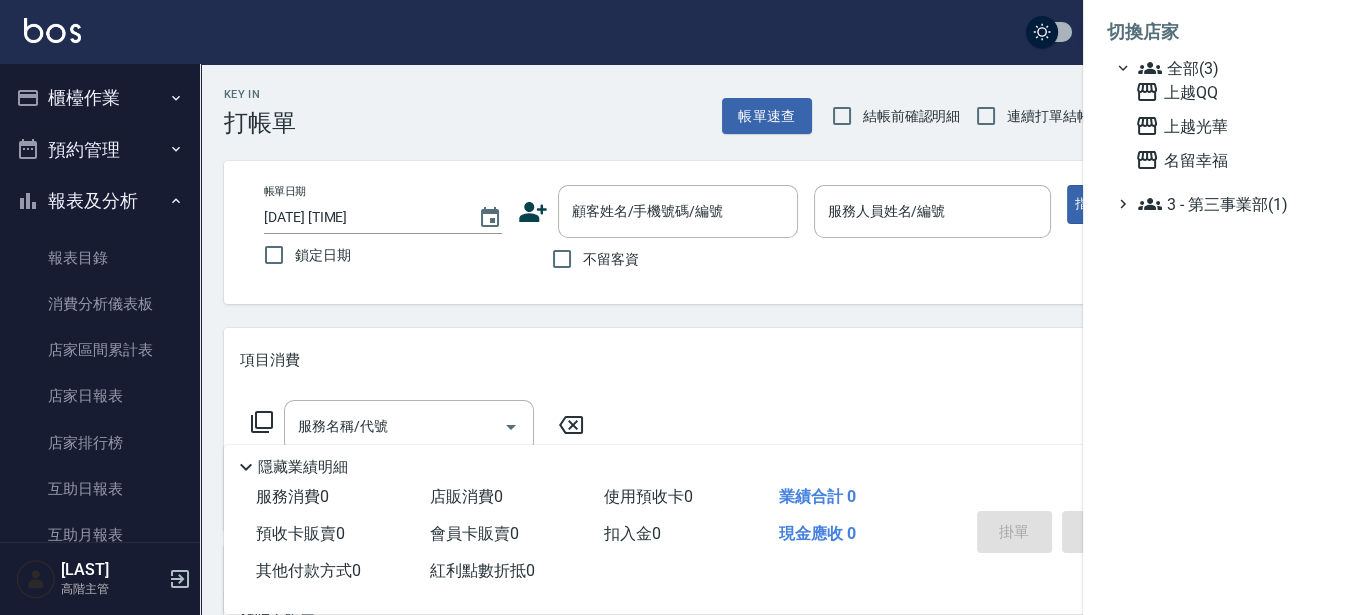 click on "上越QQ 上越光華 名留幸福" at bounding box center [1233, 126] 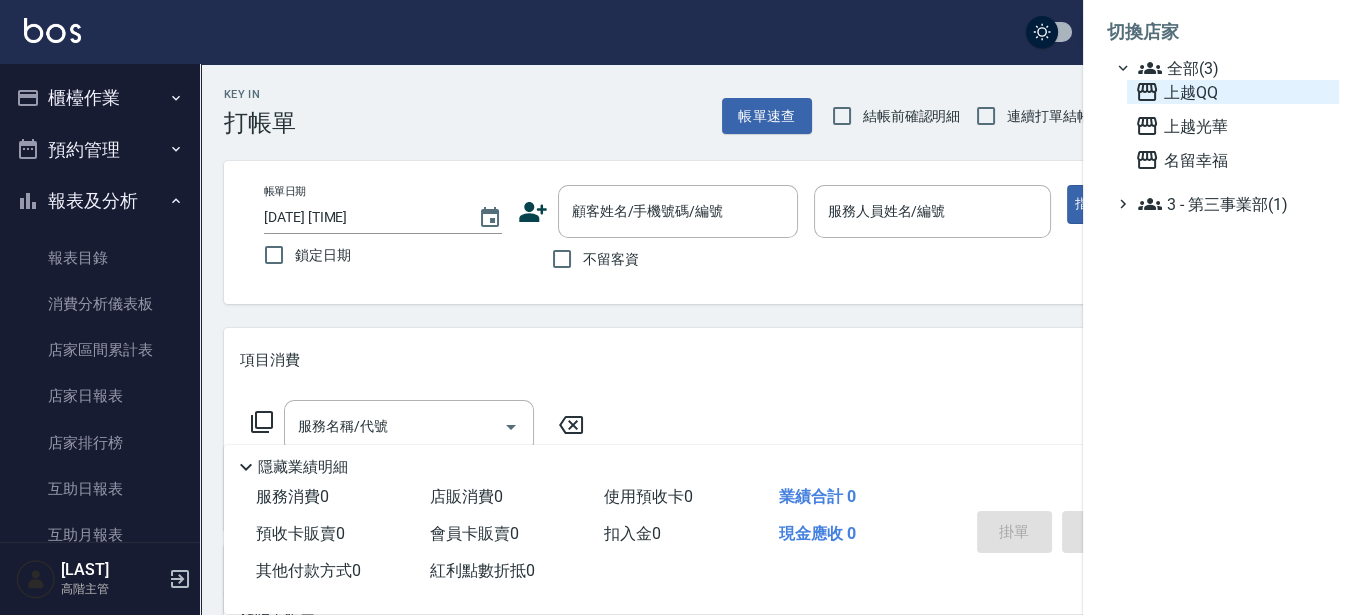 click on "上越QQ" at bounding box center (1233, 92) 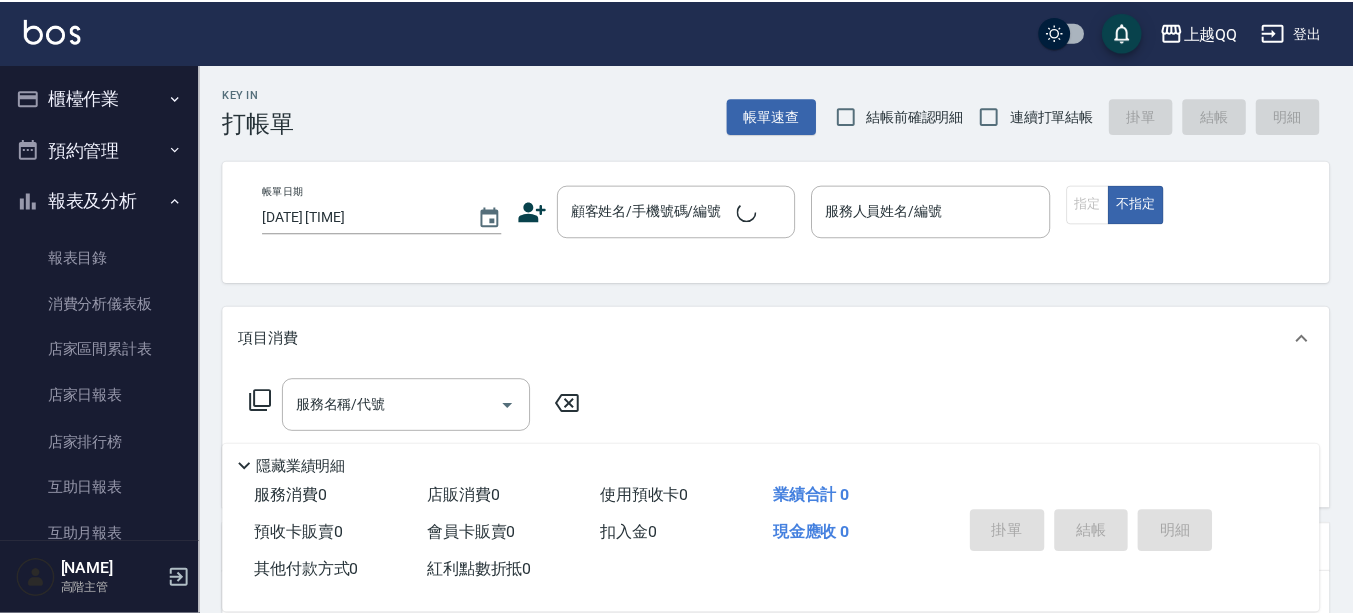 scroll, scrollTop: 0, scrollLeft: 0, axis: both 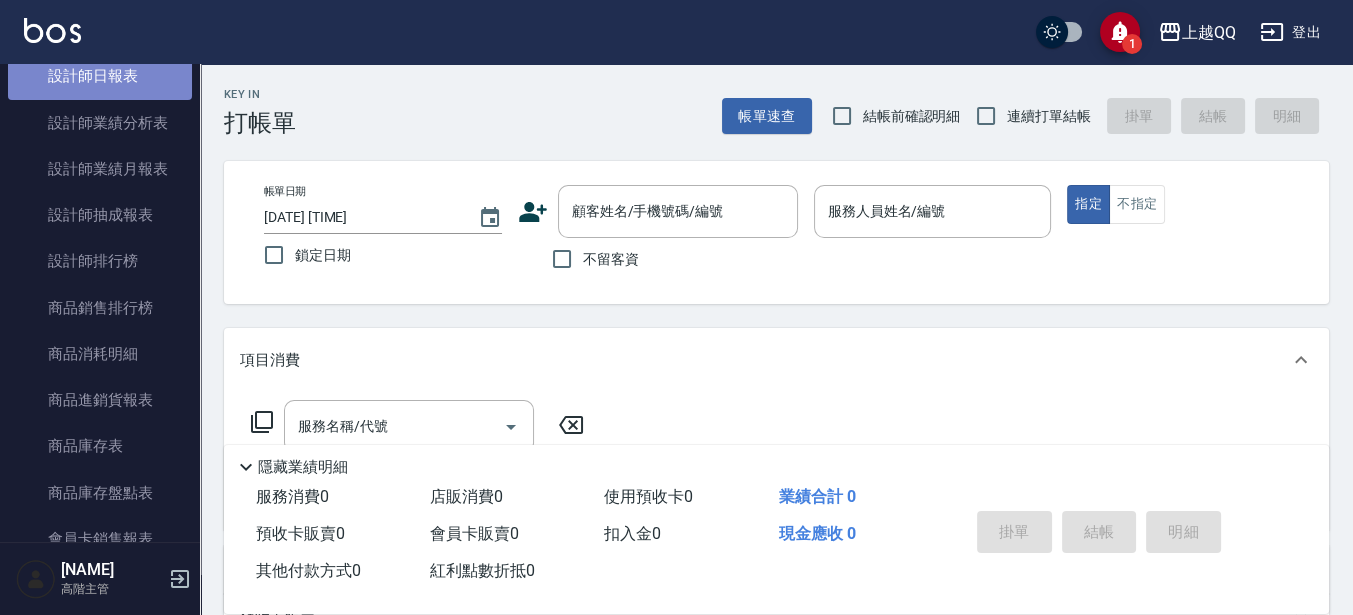 click on "設計師日報表" at bounding box center (100, 76) 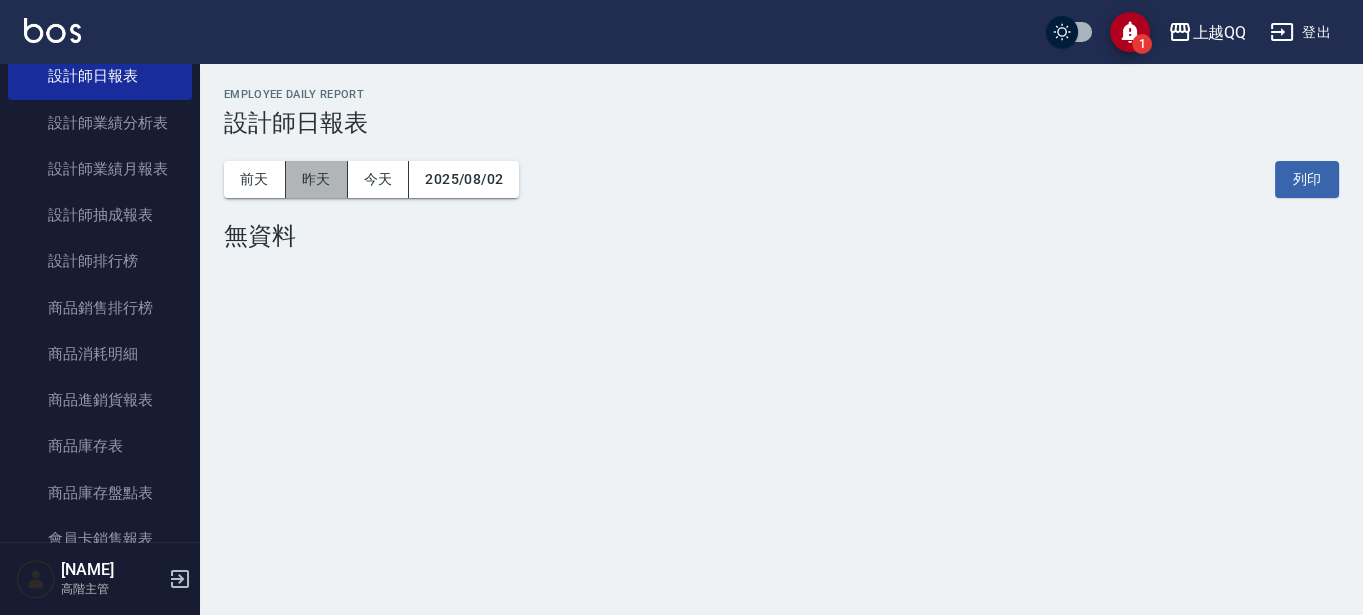 click on "昨天" at bounding box center (317, 179) 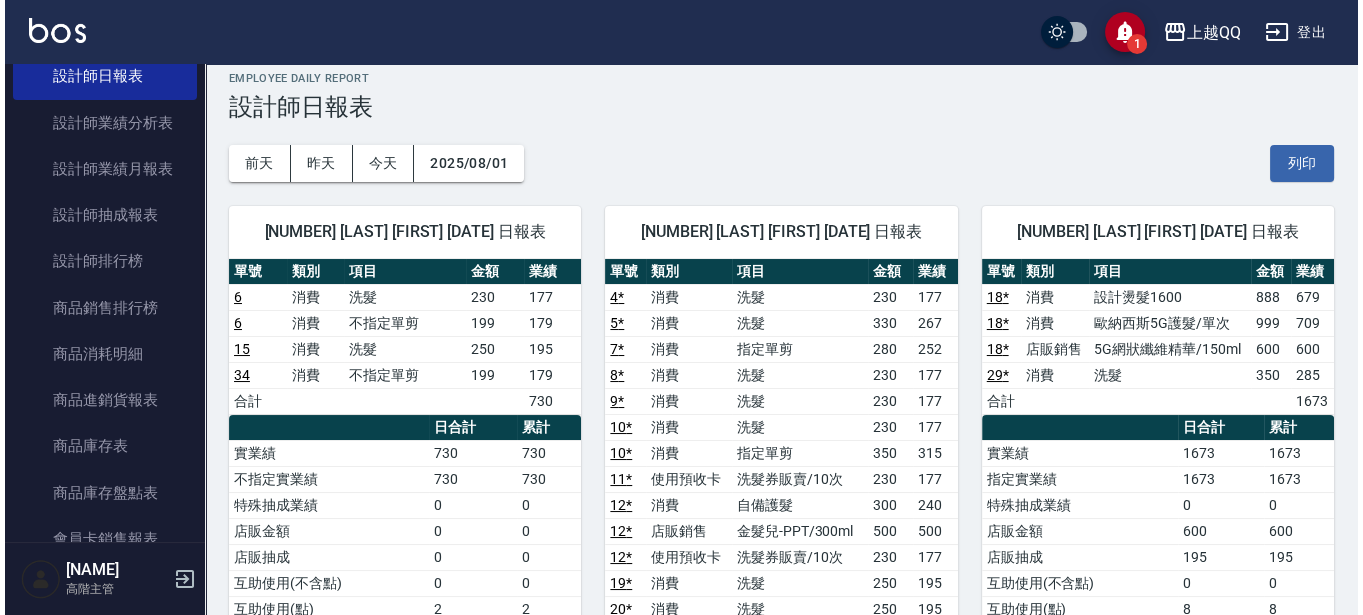 scroll, scrollTop: 0, scrollLeft: 0, axis: both 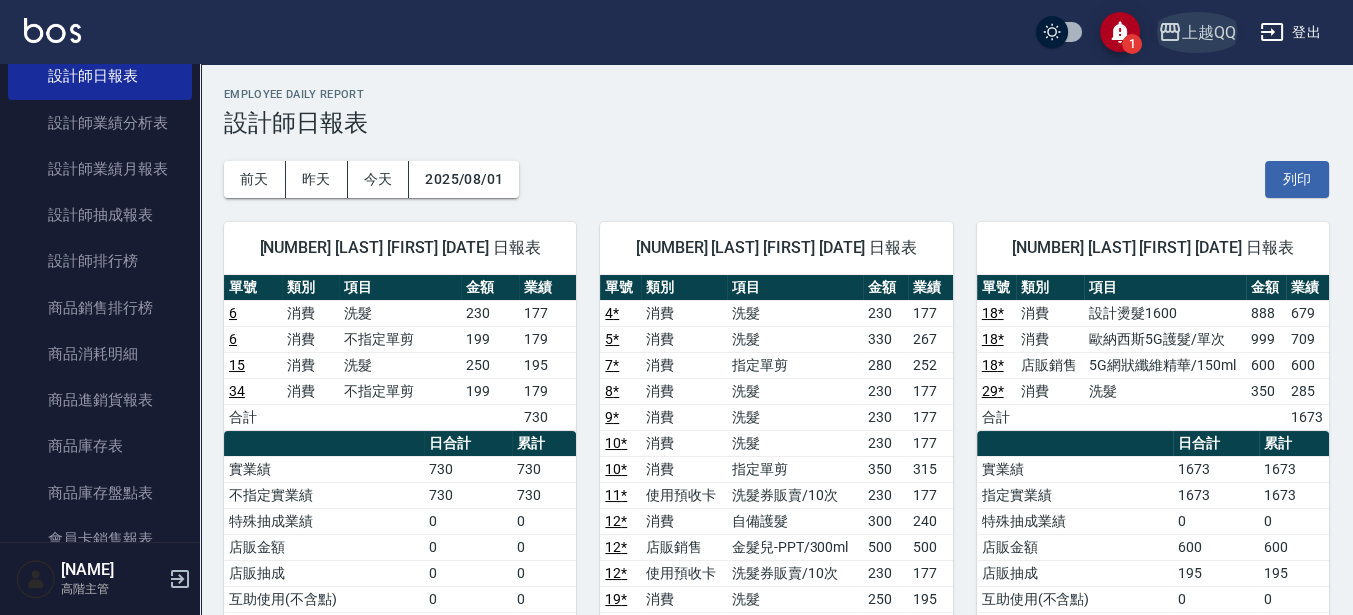 click on "上越QQ" at bounding box center [1197, 32] 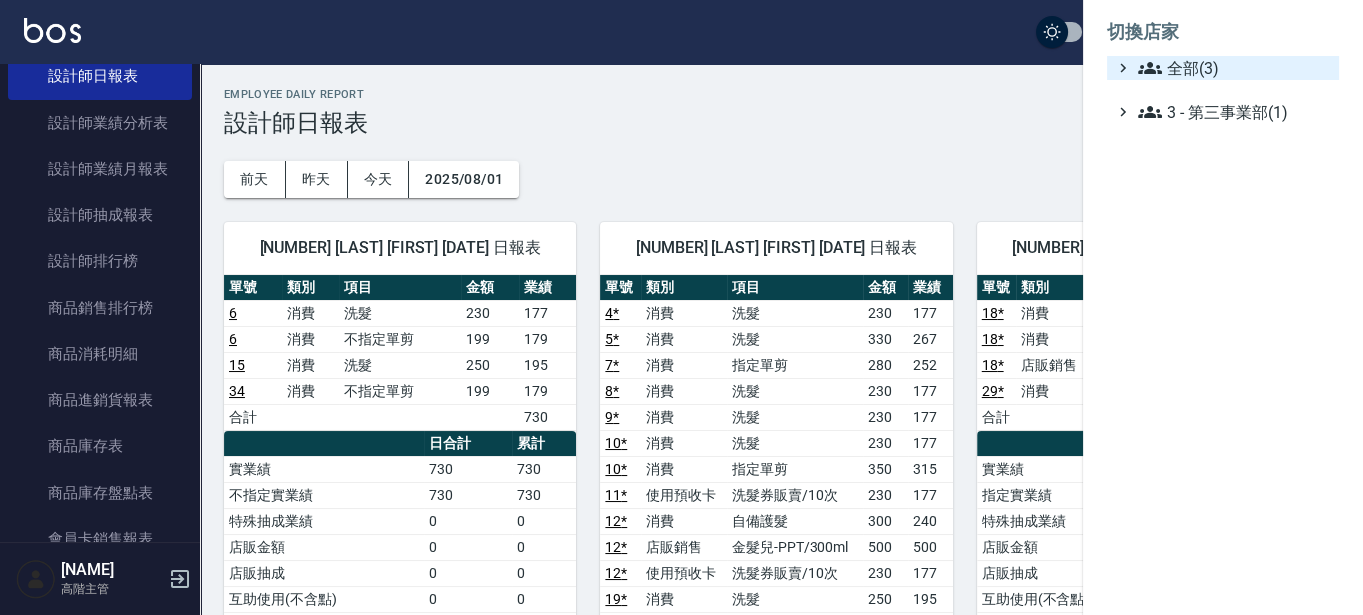 click on "全部(3)" at bounding box center (1234, 68) 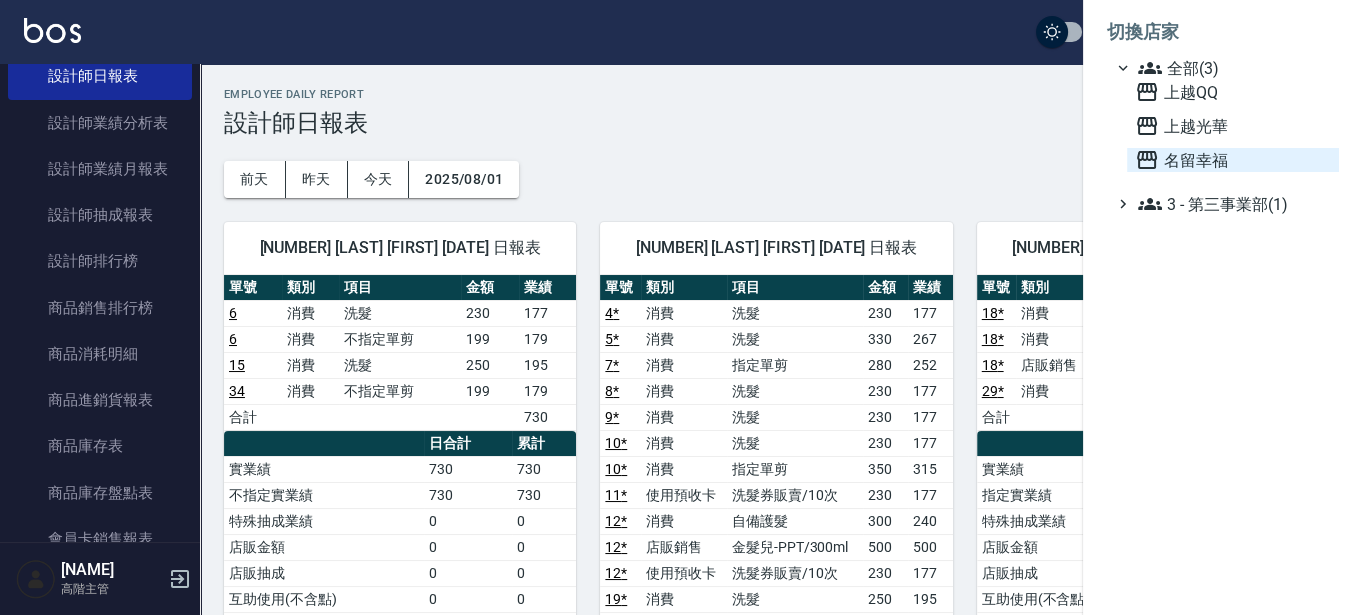 click on "名留幸福" at bounding box center [1233, 160] 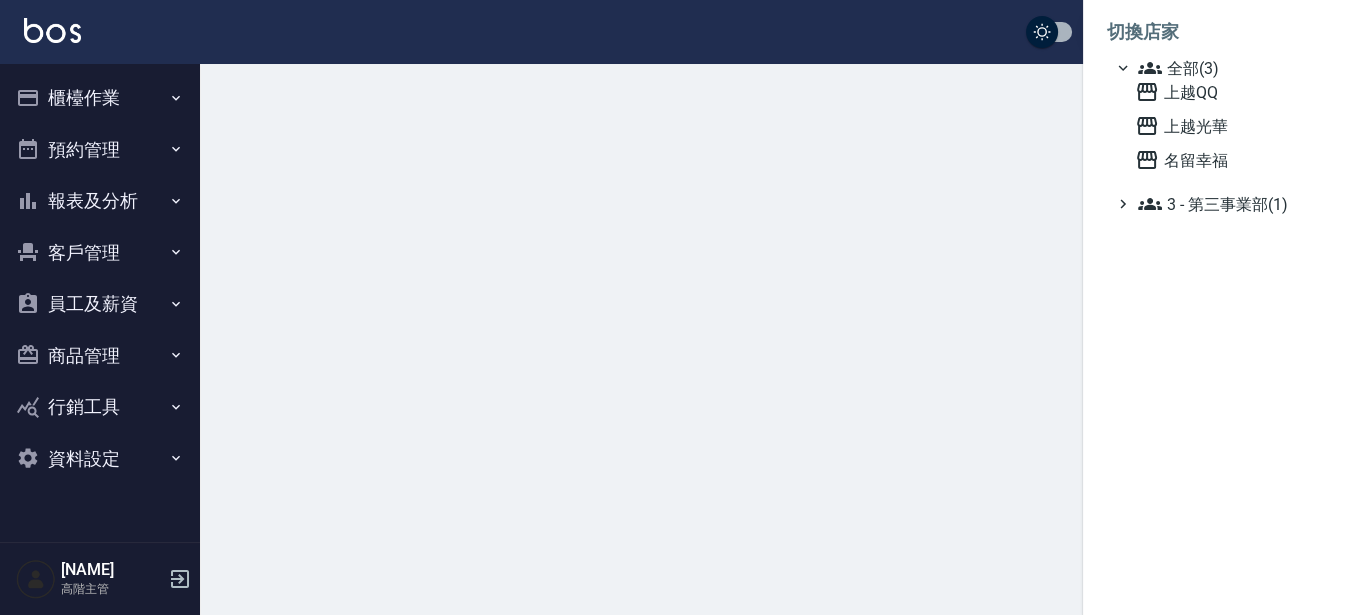 scroll, scrollTop: 0, scrollLeft: 0, axis: both 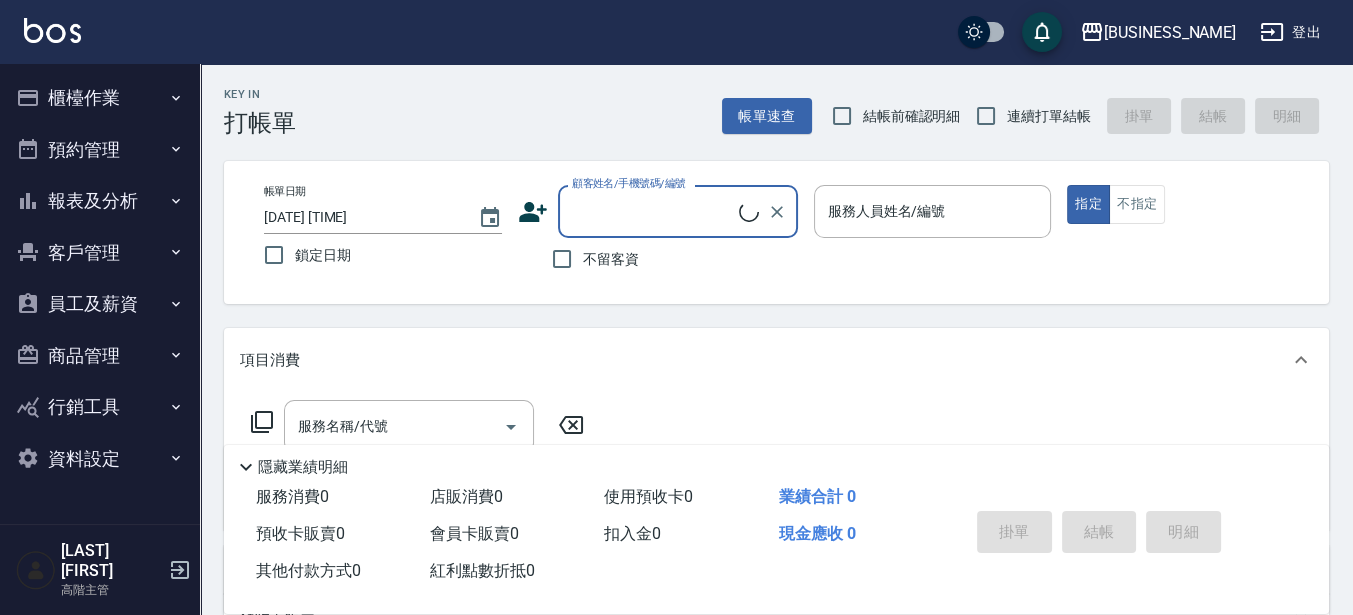 click on "報表及分析" at bounding box center [100, 201] 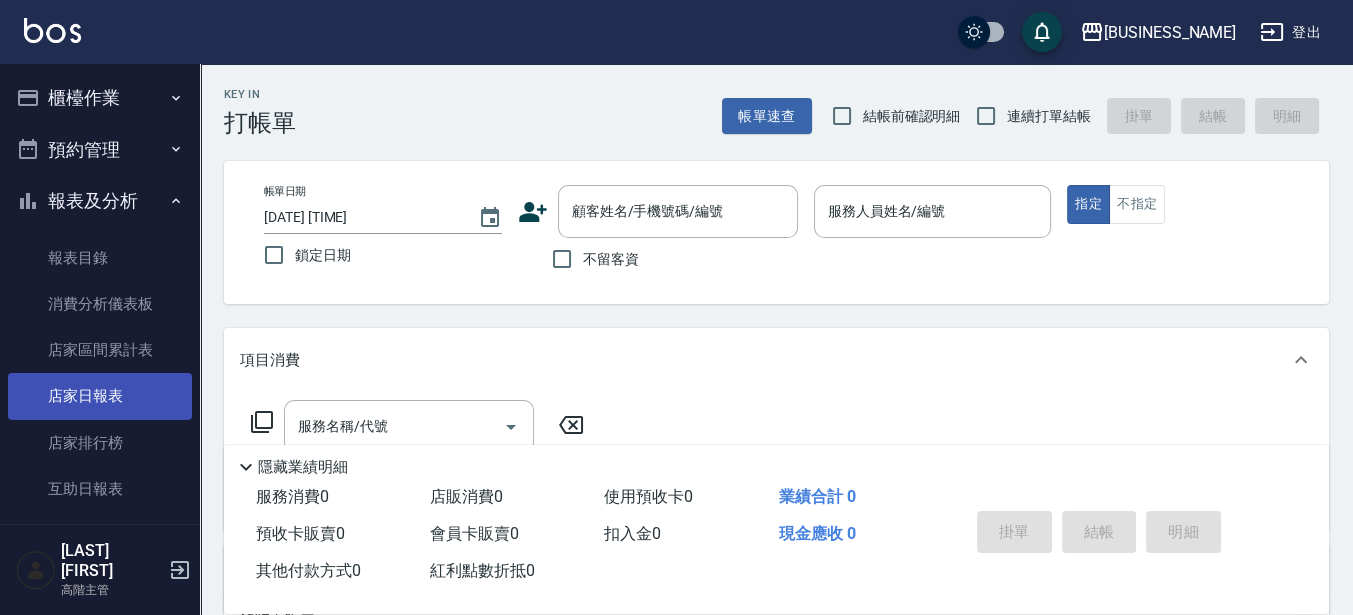 click on "店家日報表" at bounding box center [100, 396] 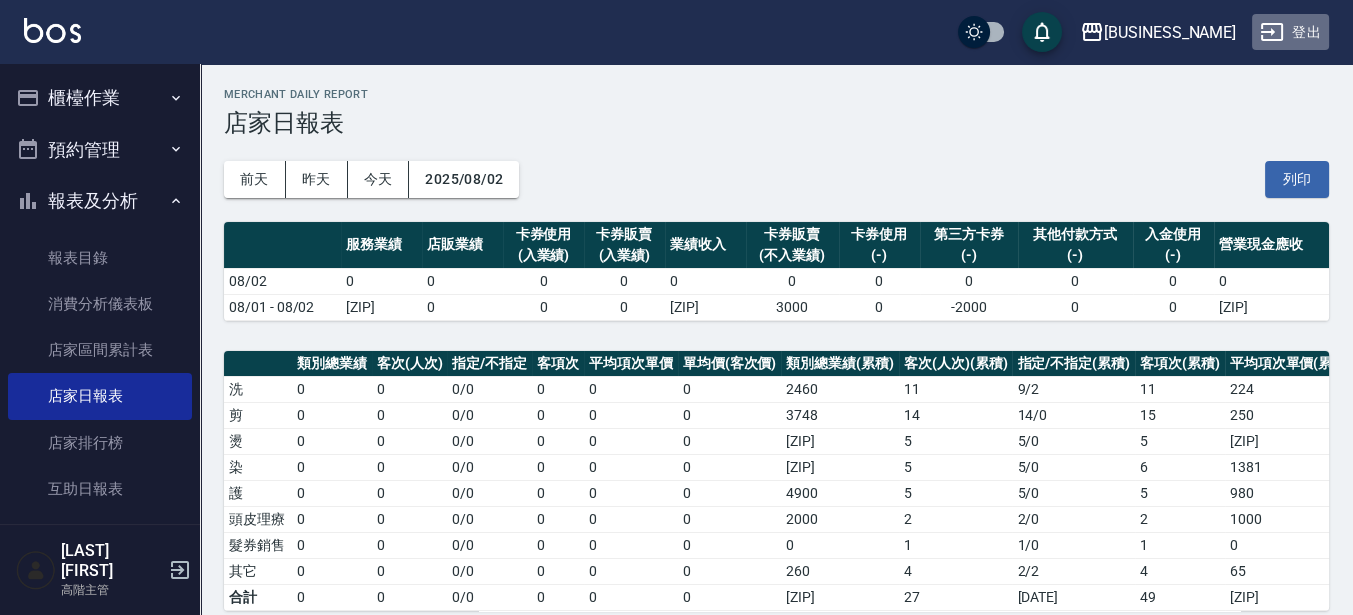 click on "登出" at bounding box center (1290, 32) 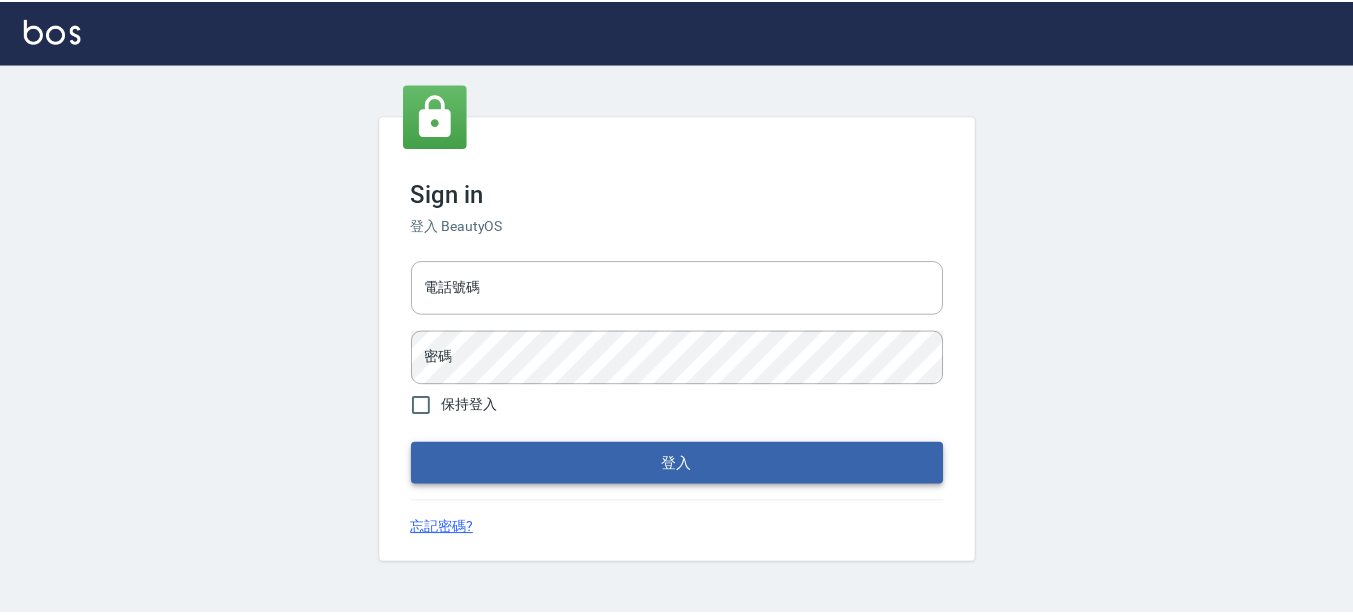 scroll, scrollTop: 0, scrollLeft: 0, axis: both 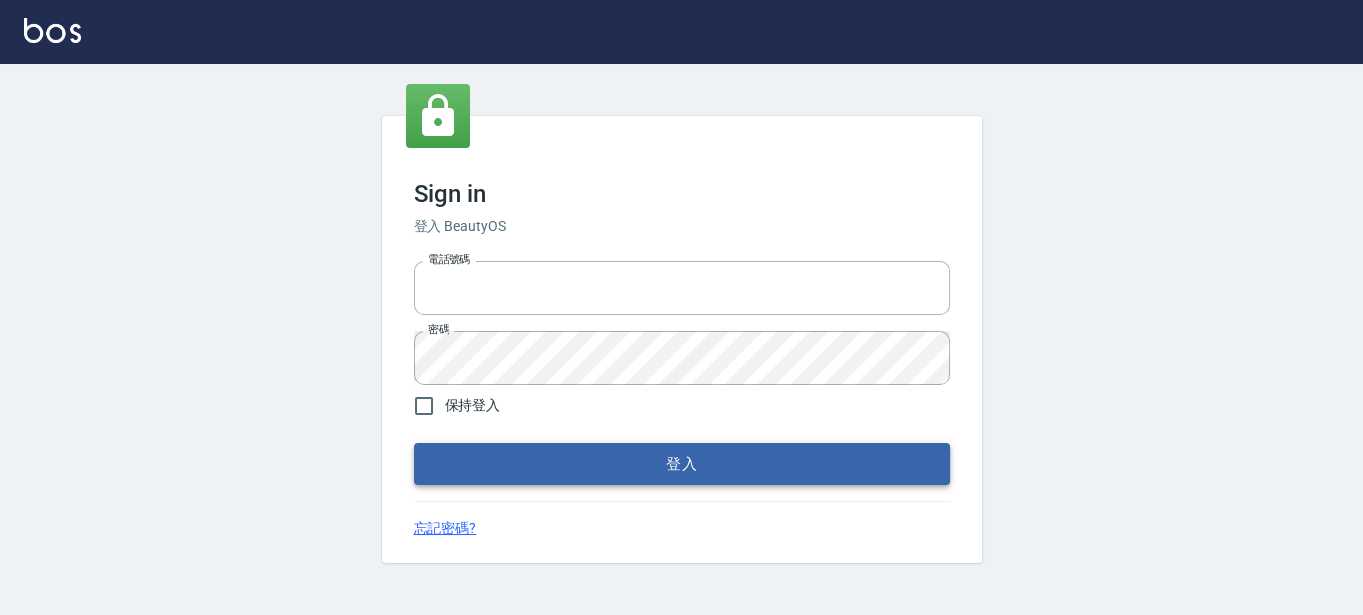 type on "[PHONE]" 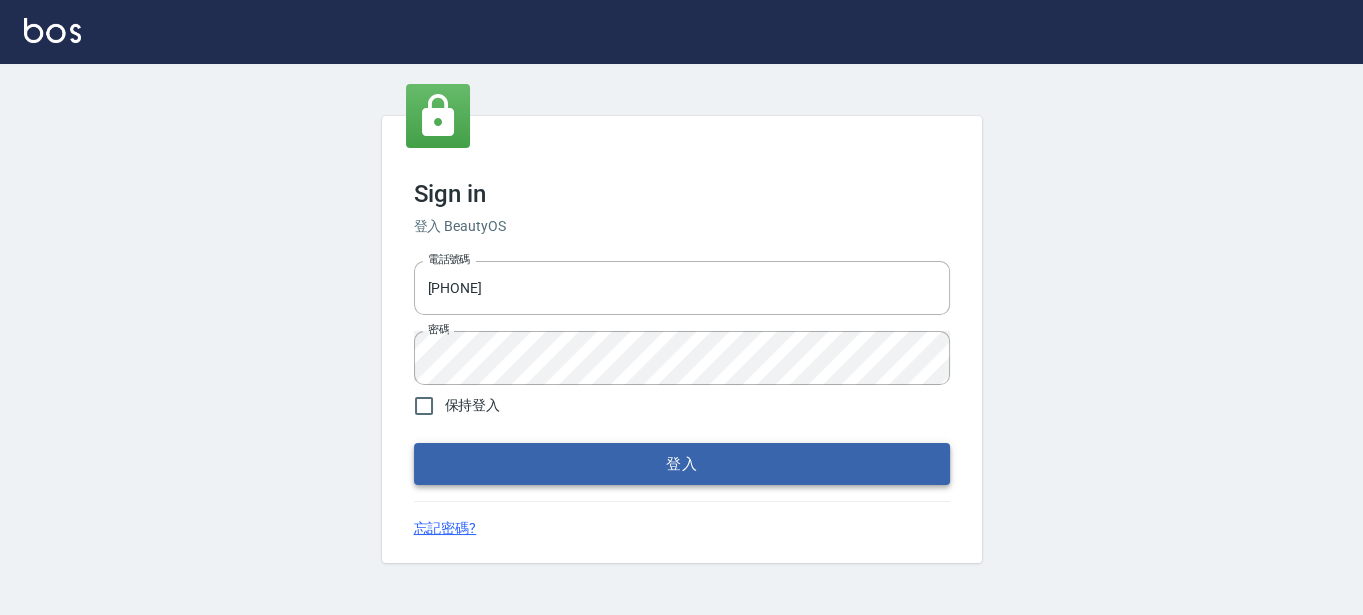 click on "登入" at bounding box center [682, 464] 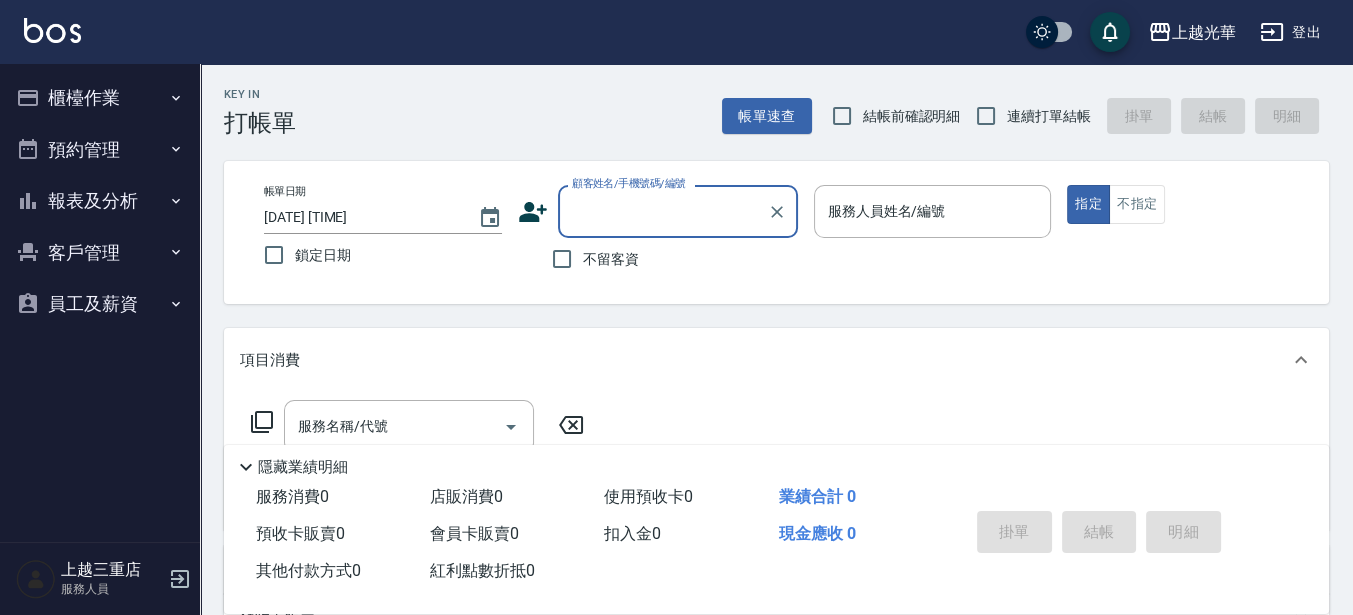 click on "預約管理" at bounding box center (100, 150) 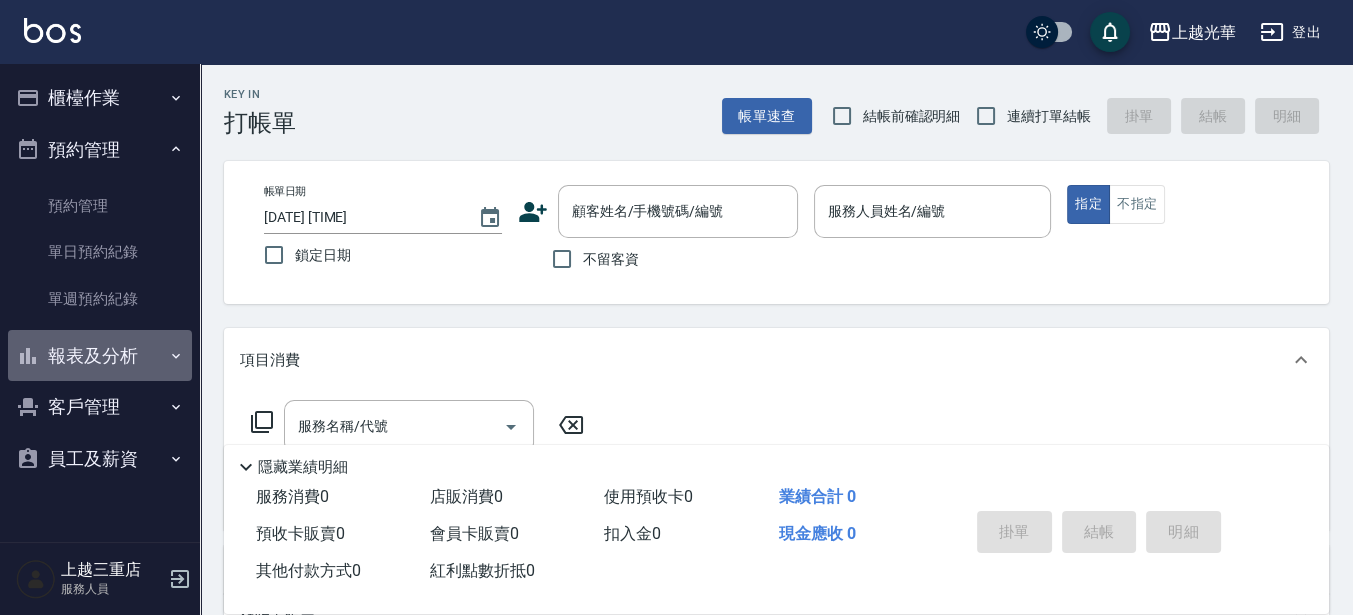 click on "報表及分析" at bounding box center (100, 356) 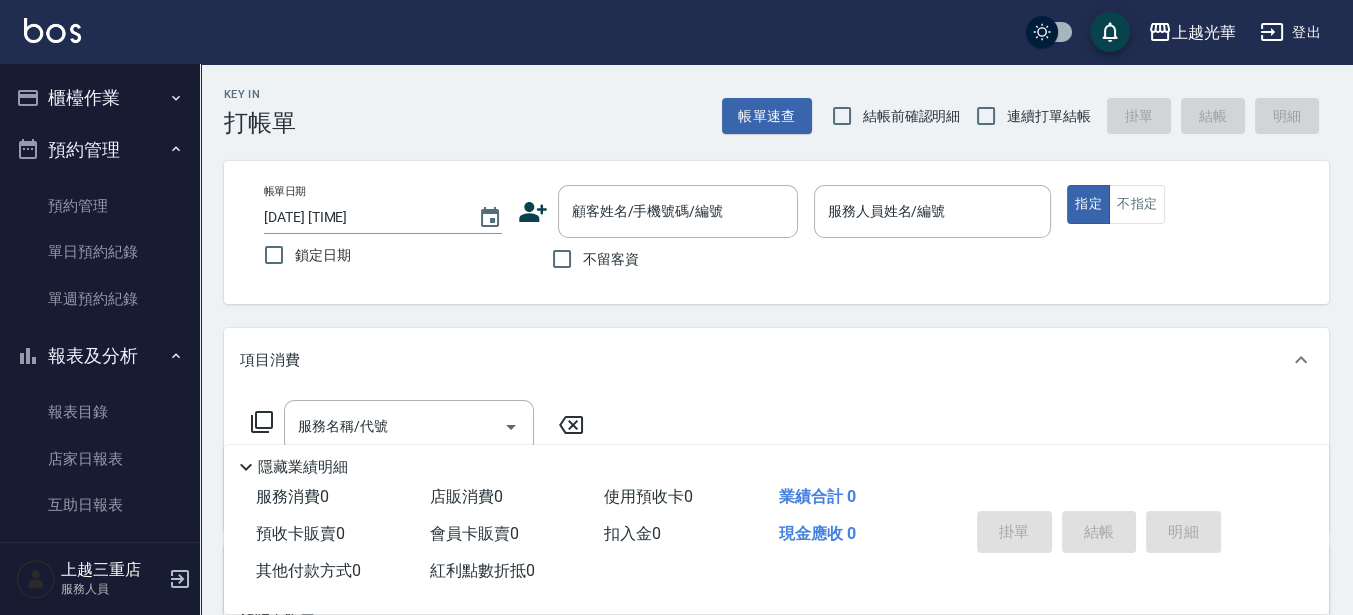 scroll, scrollTop: 500, scrollLeft: 0, axis: vertical 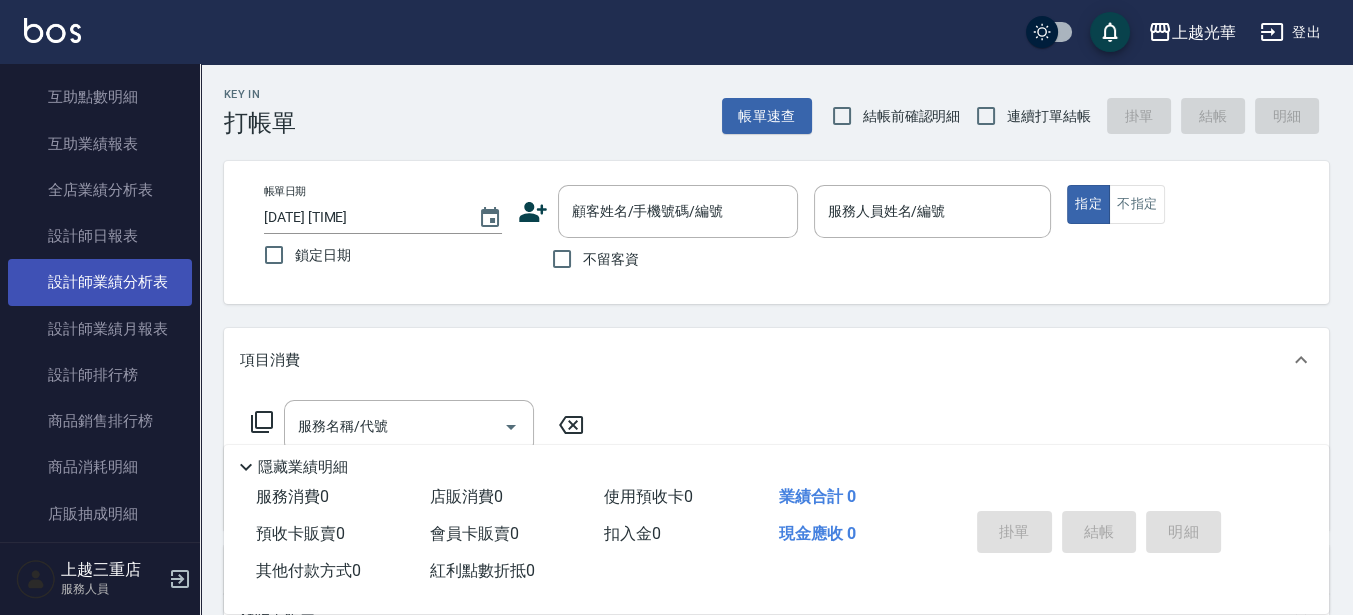 click on "設計師業績分析表" at bounding box center (100, 282) 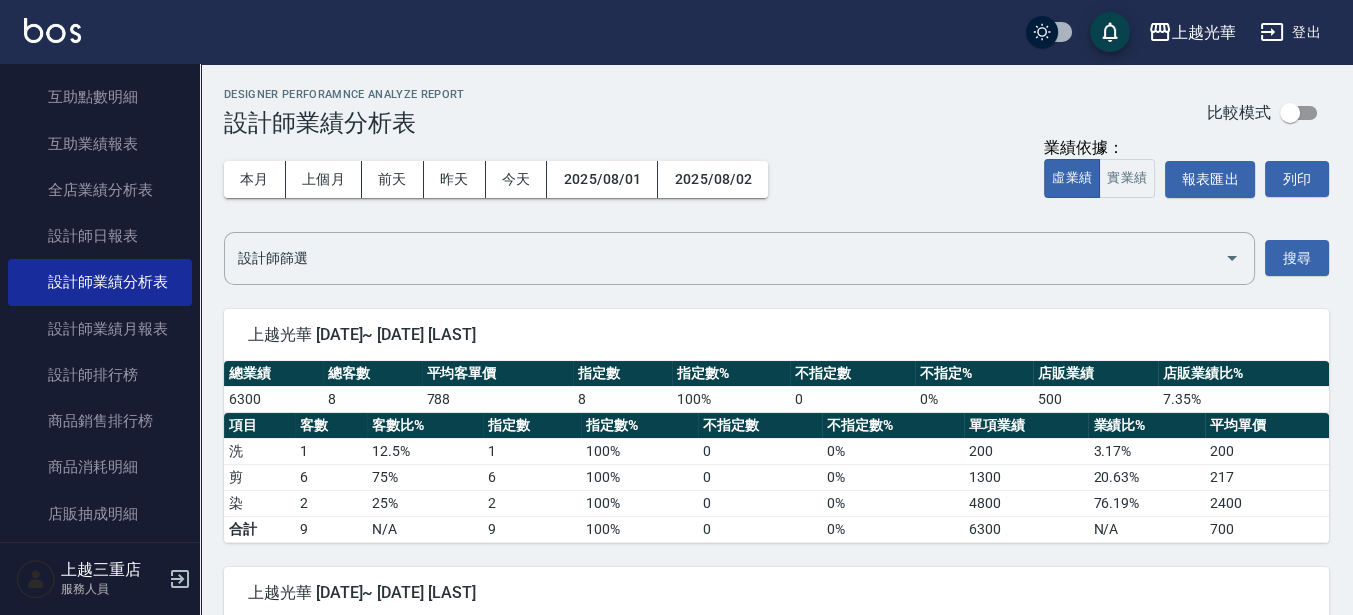 scroll, scrollTop: 125, scrollLeft: 0, axis: vertical 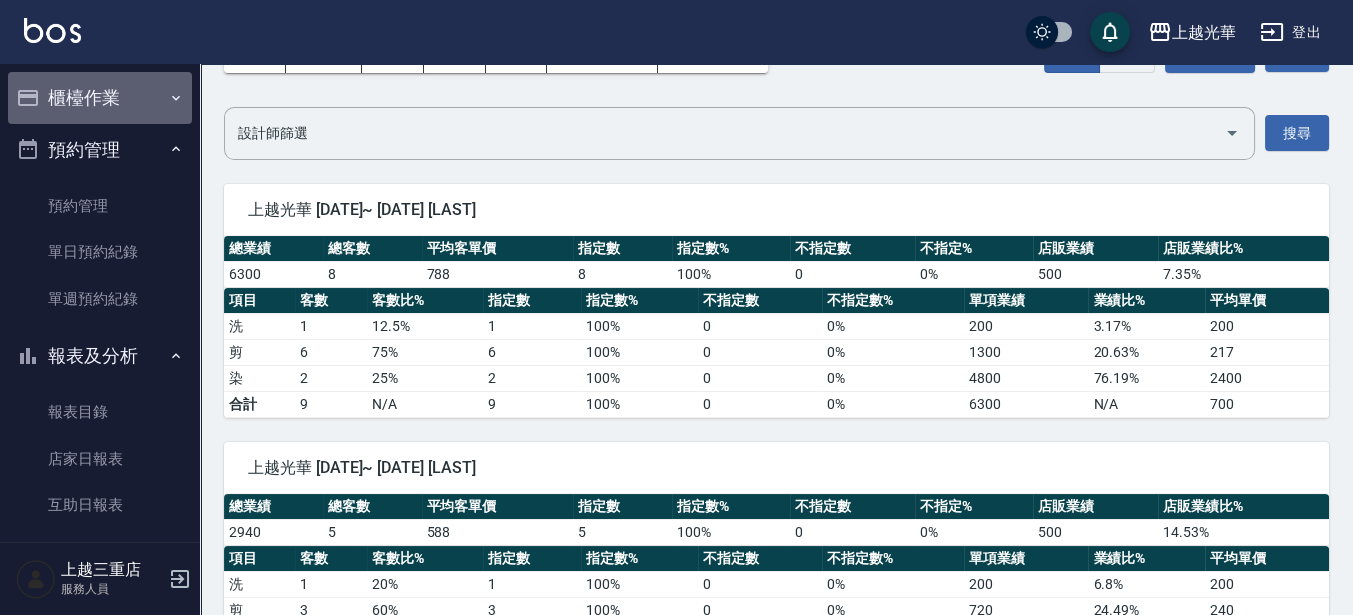 click on "櫃檯作業" at bounding box center (100, 98) 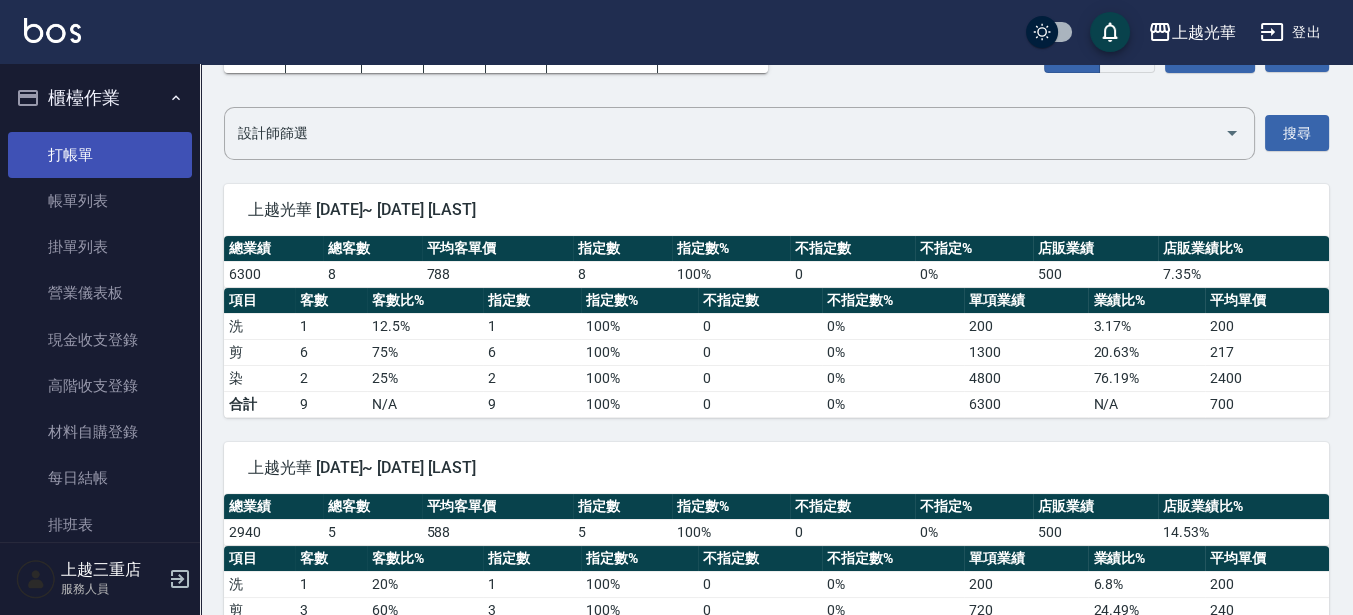 click on "打帳單" at bounding box center (100, 155) 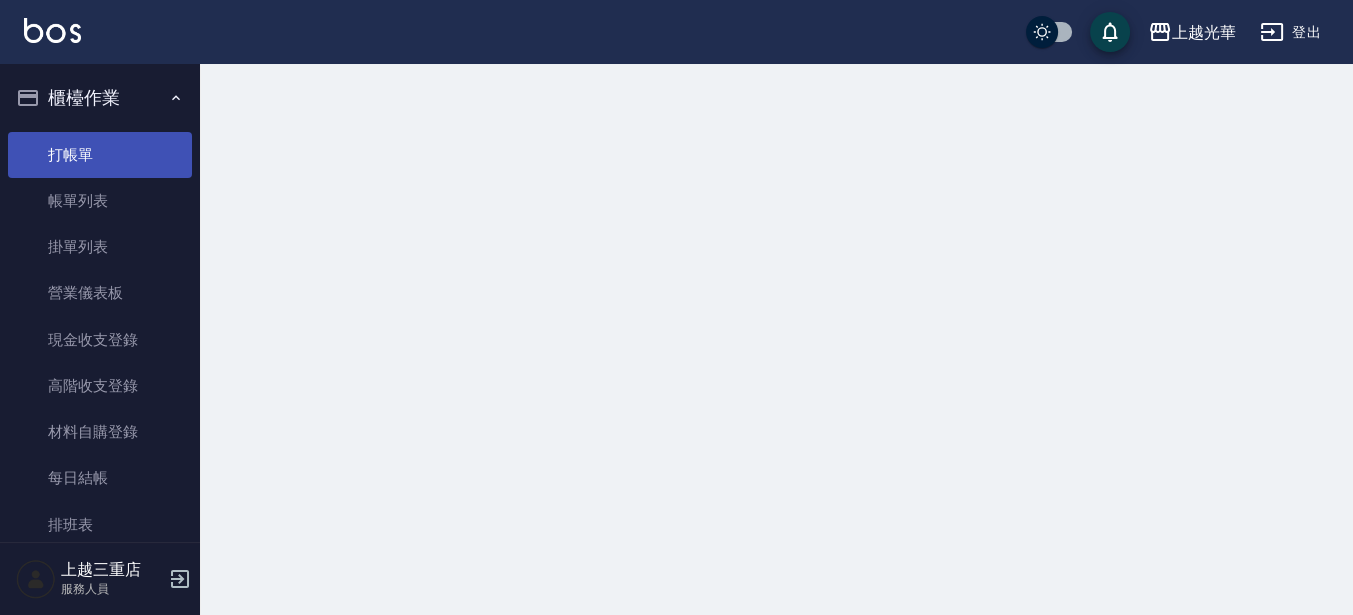 scroll, scrollTop: 0, scrollLeft: 0, axis: both 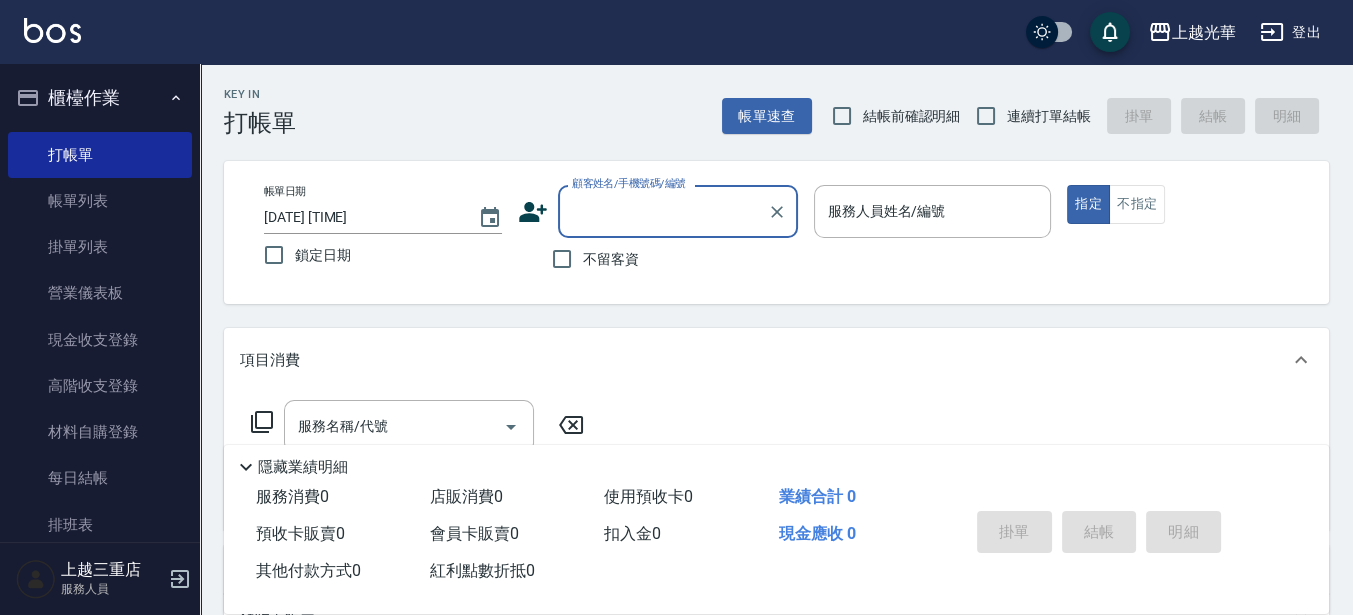 click on "連續打單結帳" at bounding box center [1049, 116] 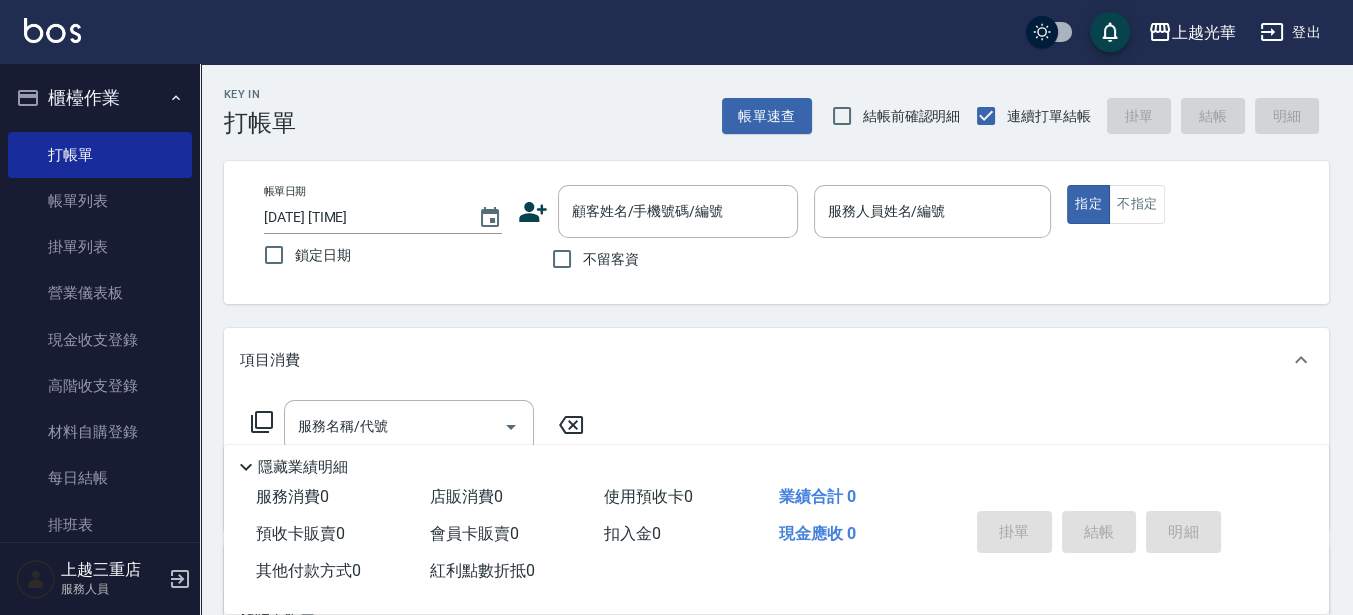 click on "不留客資" at bounding box center (611, 259) 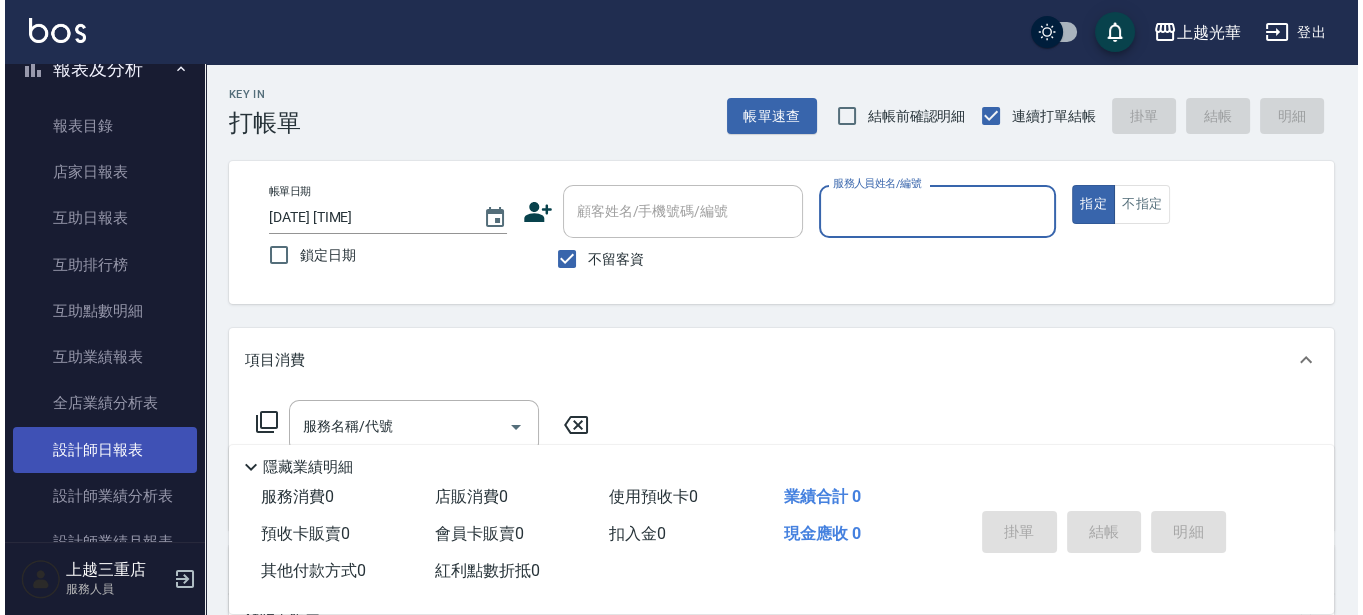 scroll, scrollTop: 875, scrollLeft: 0, axis: vertical 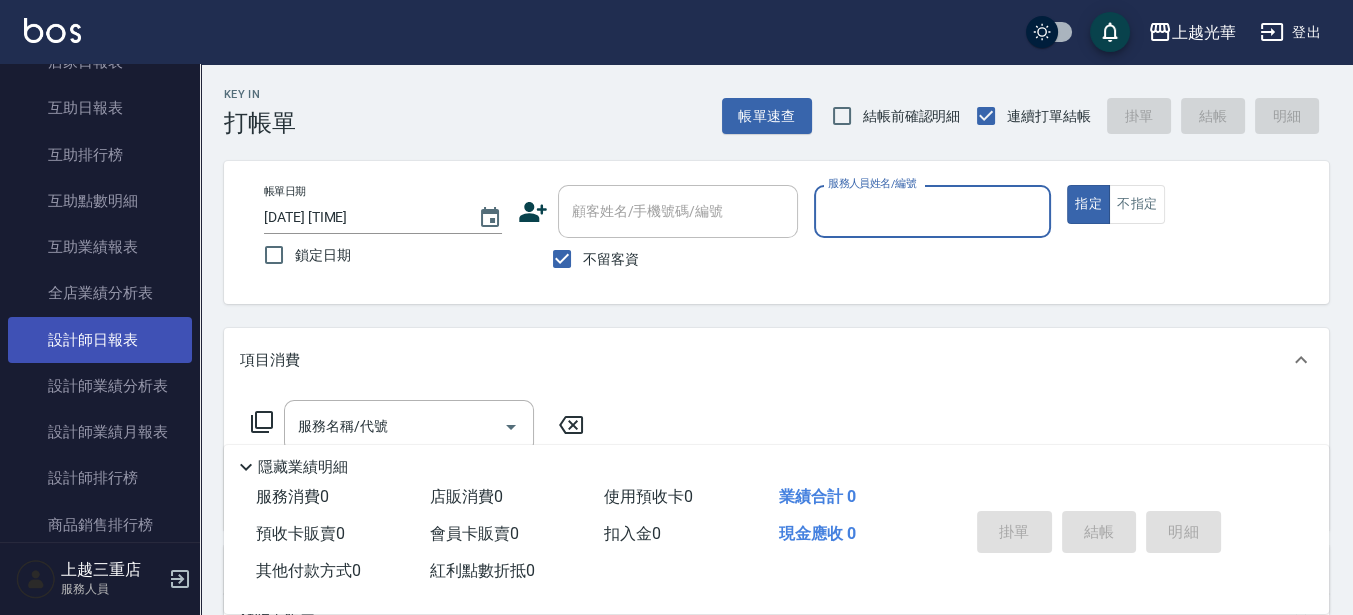 click on "設計師日報表" at bounding box center (100, 340) 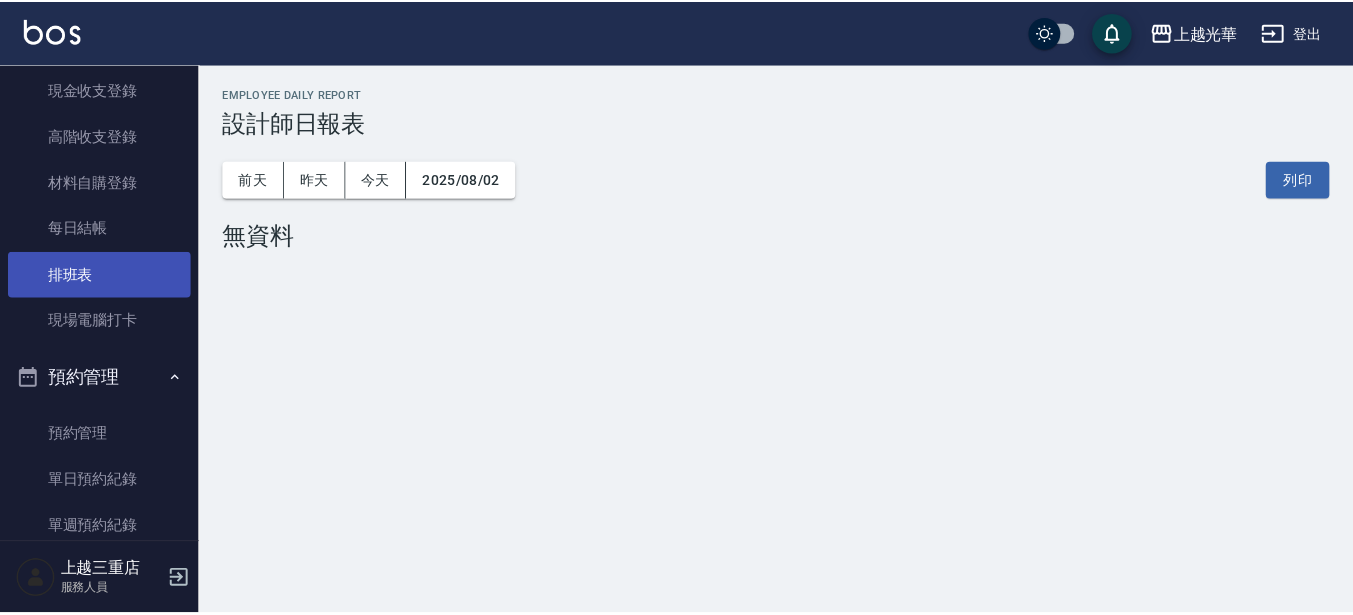 scroll, scrollTop: 0, scrollLeft: 0, axis: both 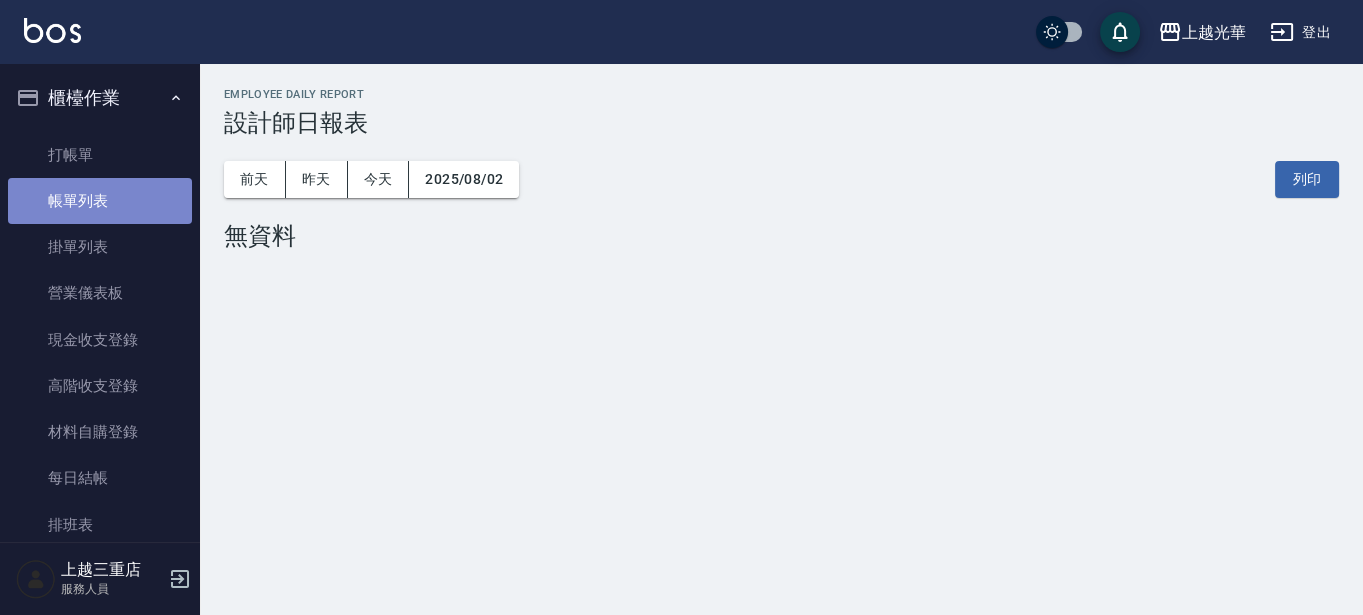 click on "帳單列表" at bounding box center [100, 201] 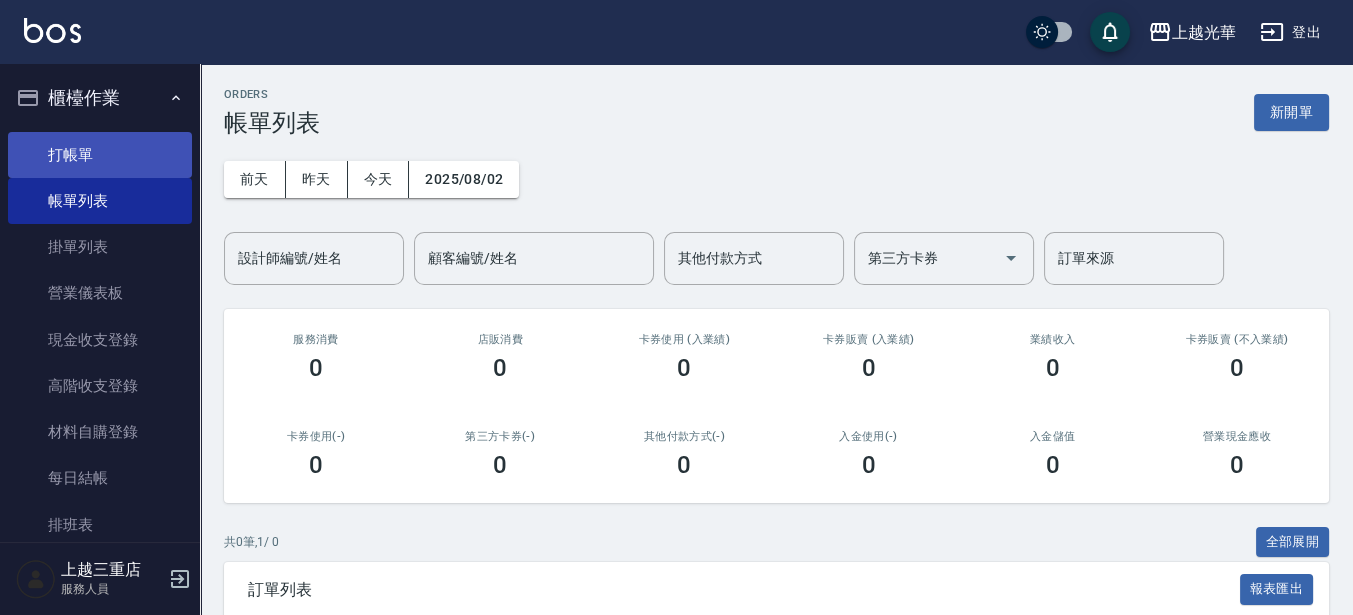 click on "打帳單" at bounding box center [100, 155] 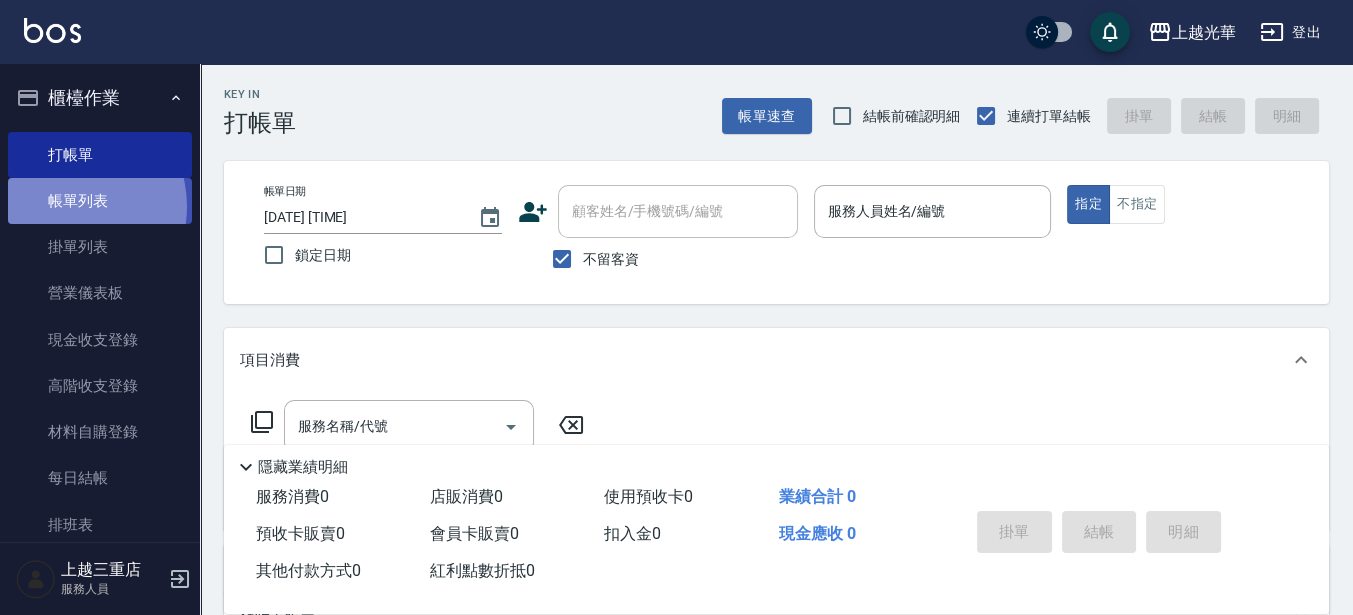 click on "帳單列表" at bounding box center [100, 201] 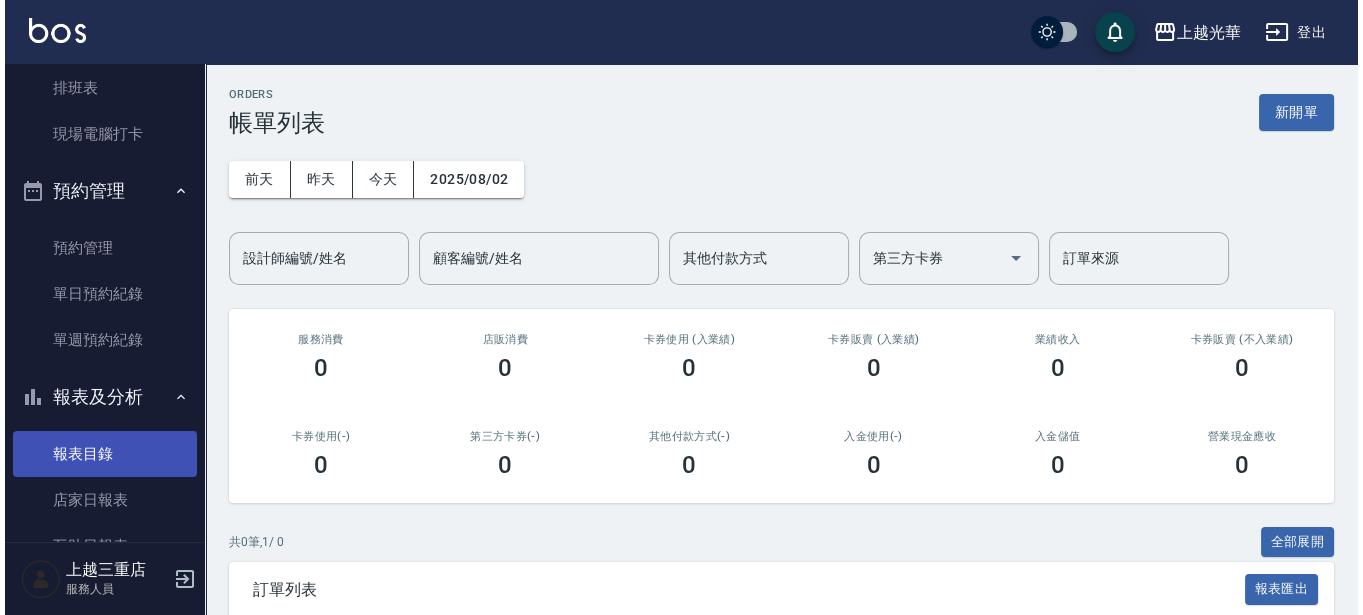 scroll, scrollTop: 625, scrollLeft: 0, axis: vertical 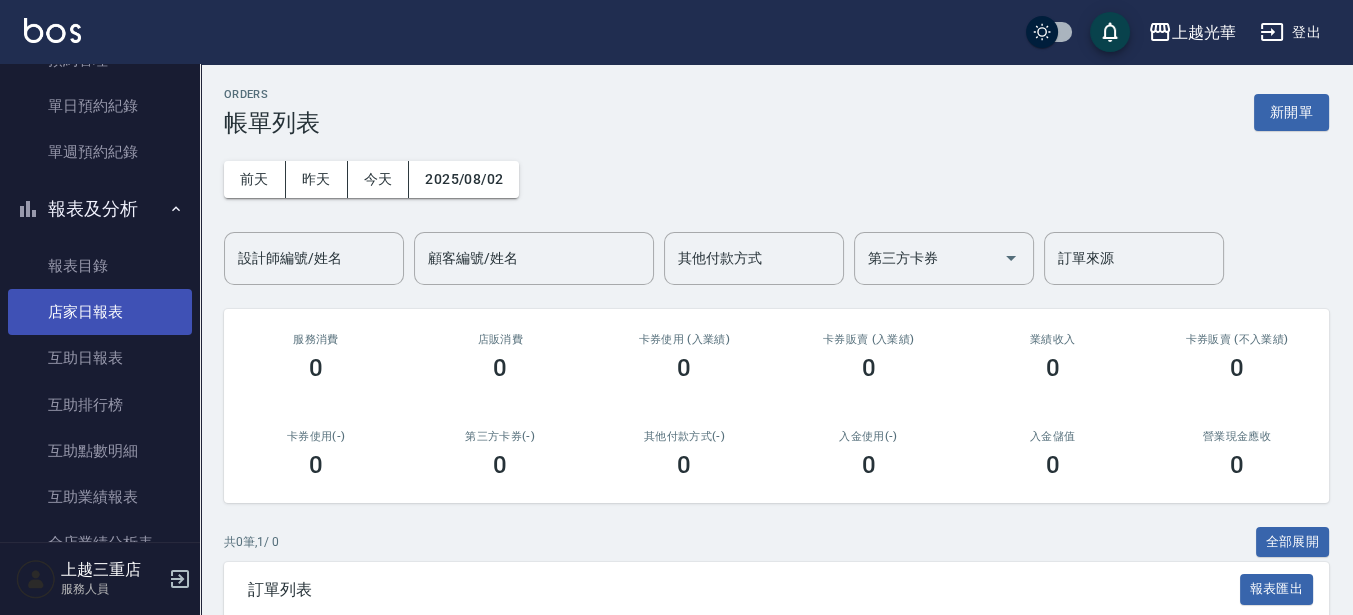 click on "店家日報表" at bounding box center (100, 312) 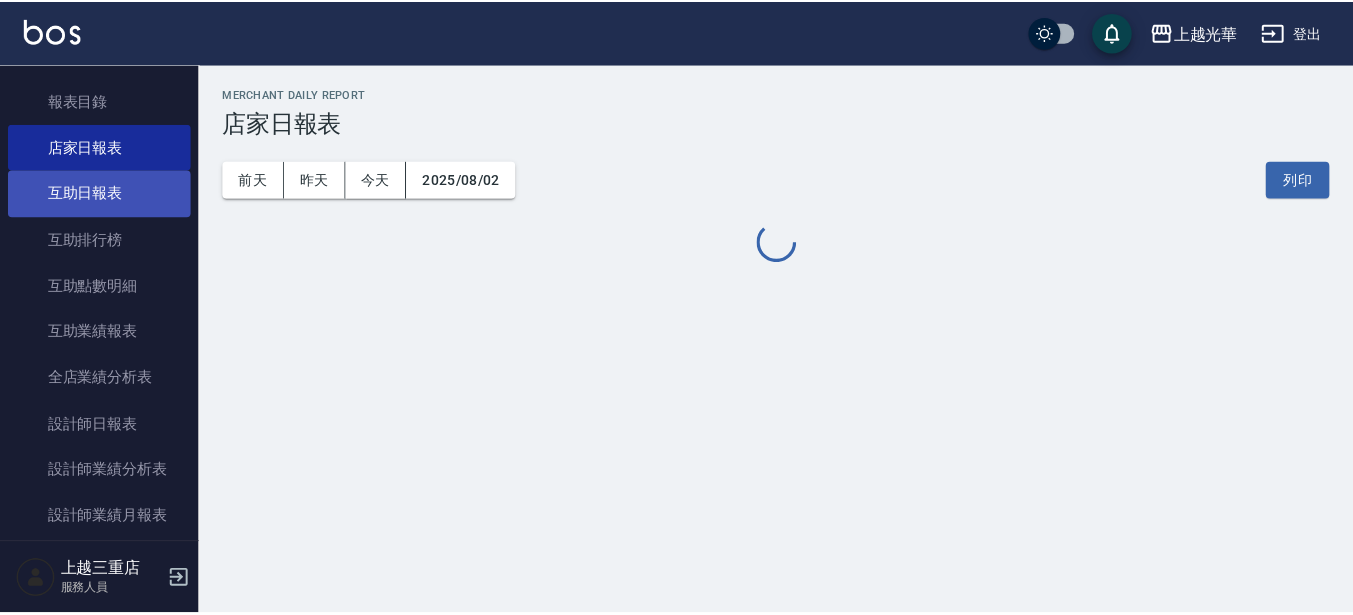 scroll, scrollTop: 1250, scrollLeft: 0, axis: vertical 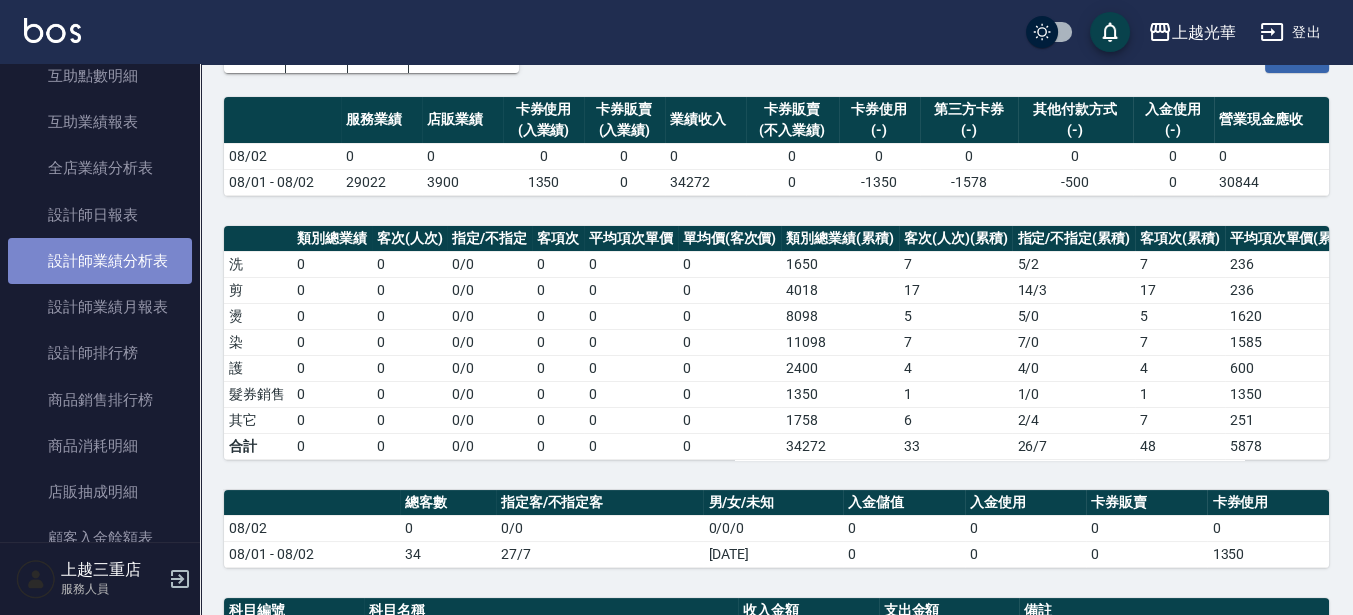 click on "設計師業績分析表" at bounding box center [100, 261] 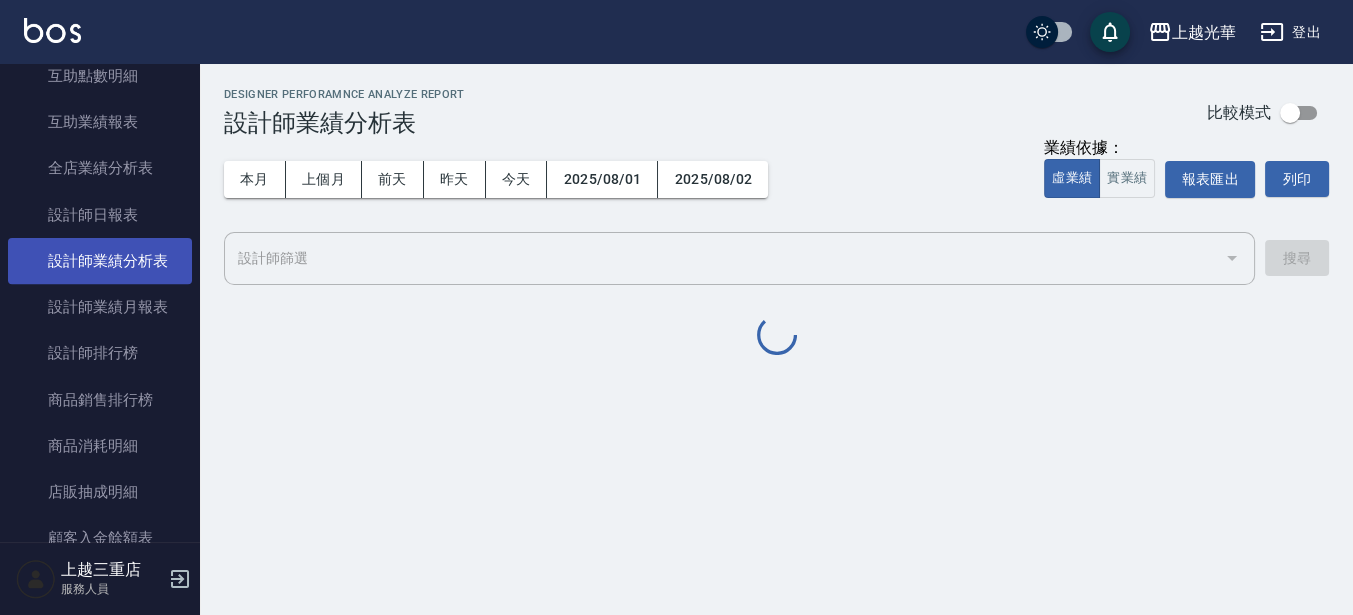 scroll, scrollTop: 0, scrollLeft: 0, axis: both 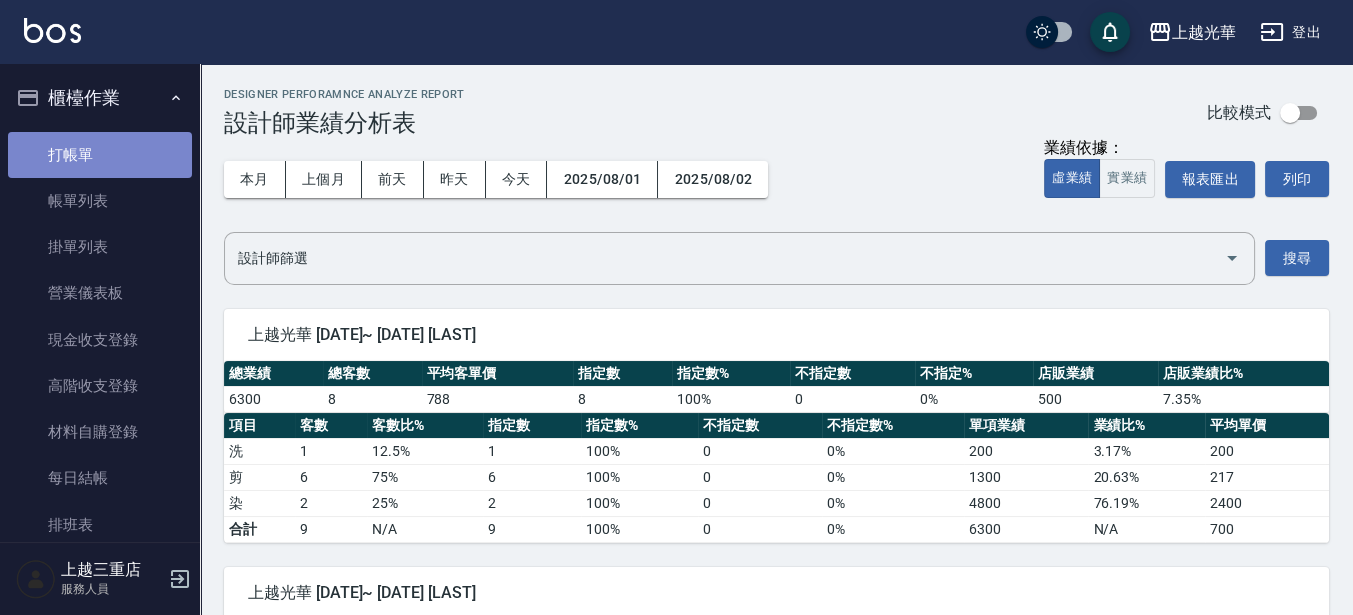 click on "打帳單" at bounding box center [100, 155] 